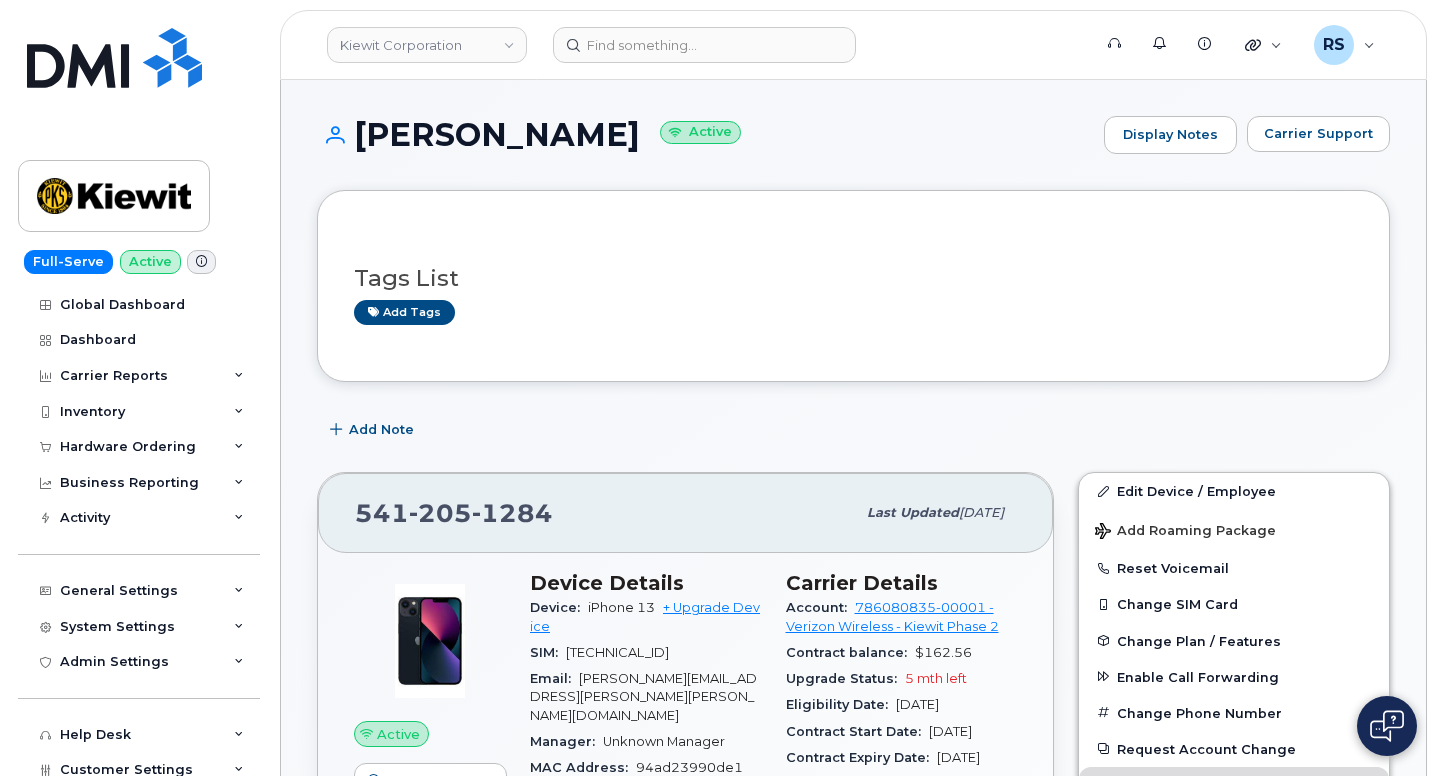 scroll, scrollTop: 200, scrollLeft: 0, axis: vertical 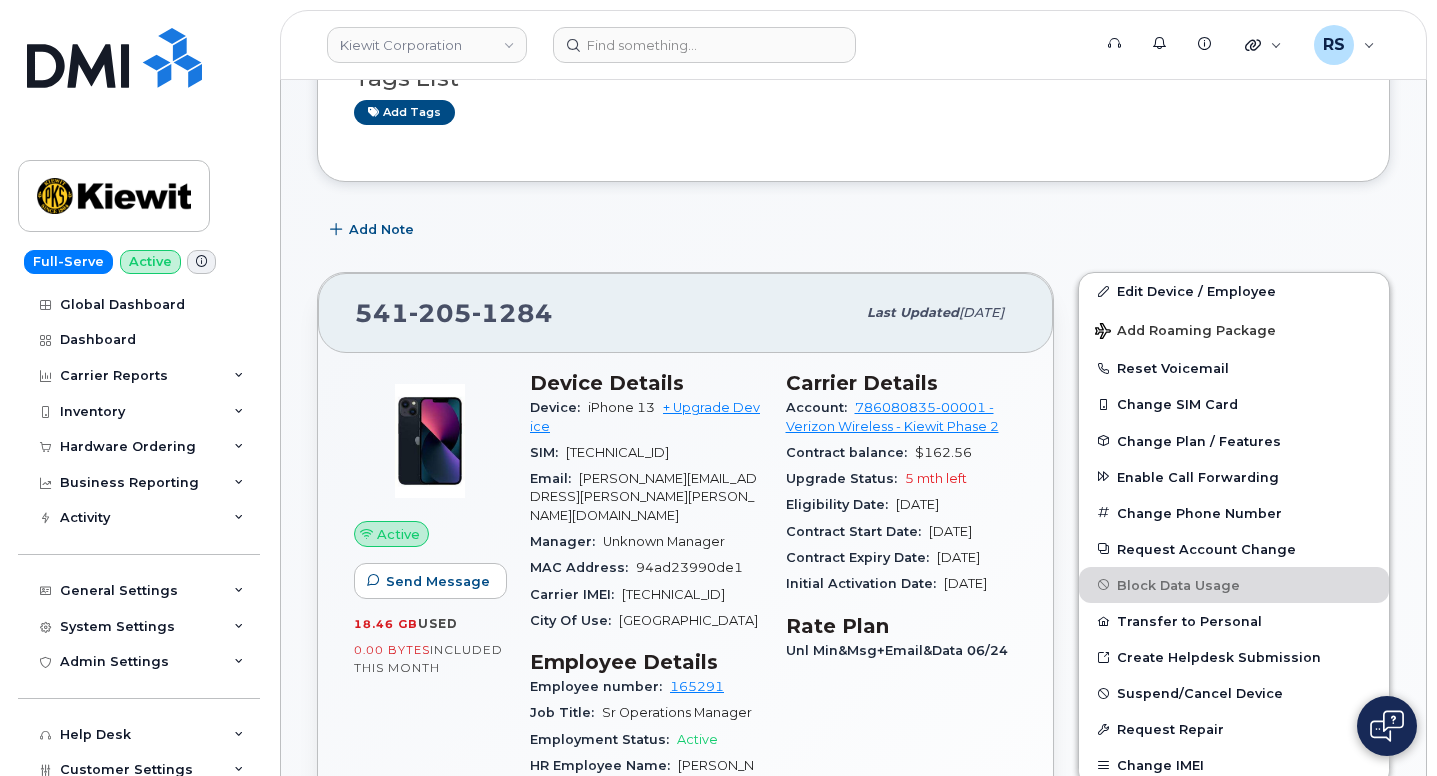 click on "Full-Serve Active Global Dashboard Dashboard Carrier Reports Monthly Billing Data Daily Data Pooling Average Costing Executive Summary Accounting Roaming Reports Suspended Devices Suspension Candidates Custom Report Cost Variance Inventory Mobility Devices Data Conflicts Spare Hardware Import Hardware Ordering Overview Orders Business Reporting Managerial Reports Individual Reports Business Unit Reports Activity Travel Requests Activity Log Device Status Updates Rate Plan Monitor General Settings My Account Approval Mapping Locations Managers & Employees Usage Alerts Tags Data Pool Thresholds System Settings Accounting Codes Contacts Plans and Features Reporting Carrier Contracts Hardware Ordering Users Individual Users Admin Settings Integrations MDM/UEM Config Help Desk Roaming Data Block Dashboard Hardware Orders Repair Requests Device Status Updates Data Pools Data Pool Sources Managerial Disputes Customer Workflows Customer Settings General Business Unit Rules Roaming Dealers Helpdesk Wirelines Emails" at bounding box center (135, 388) 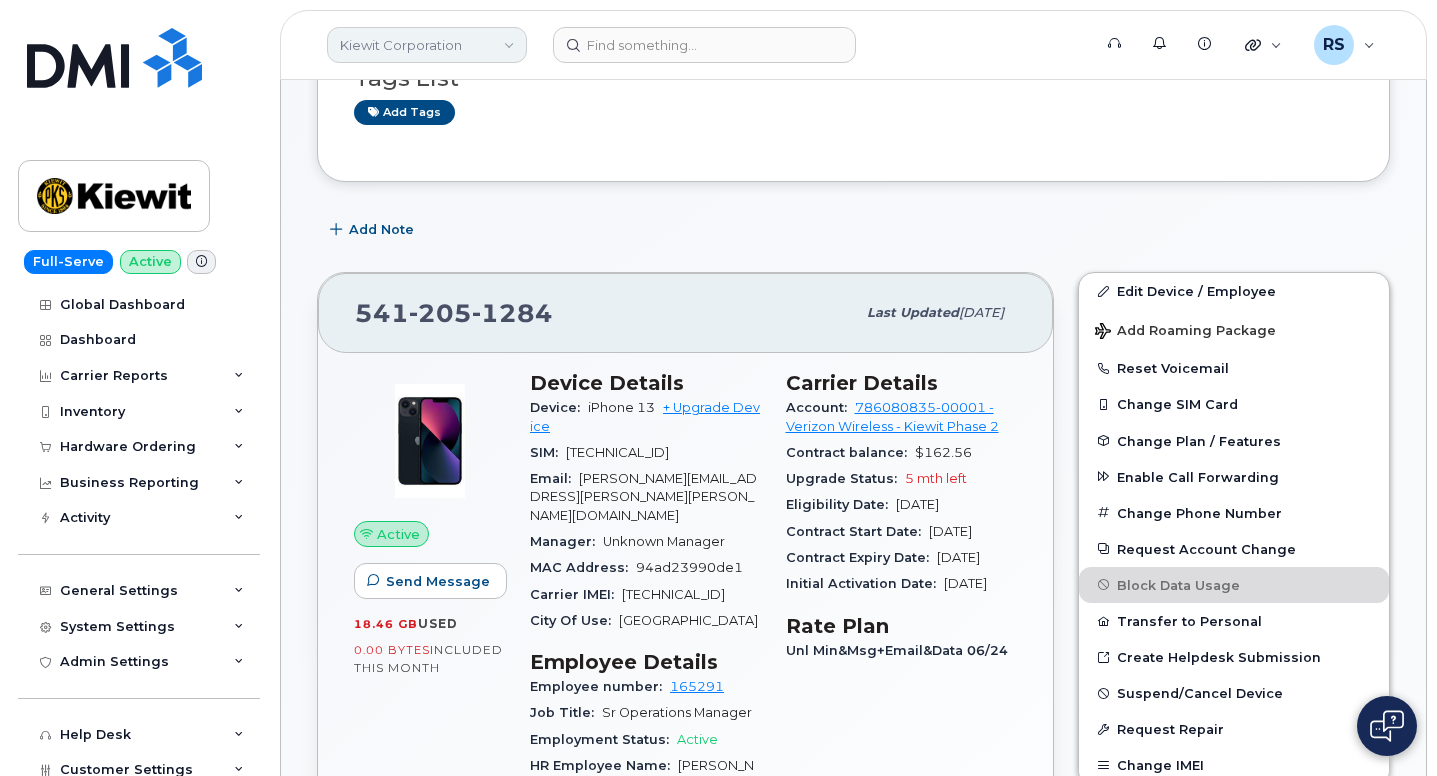 click on "Kiewit Corporation" at bounding box center (427, 45) 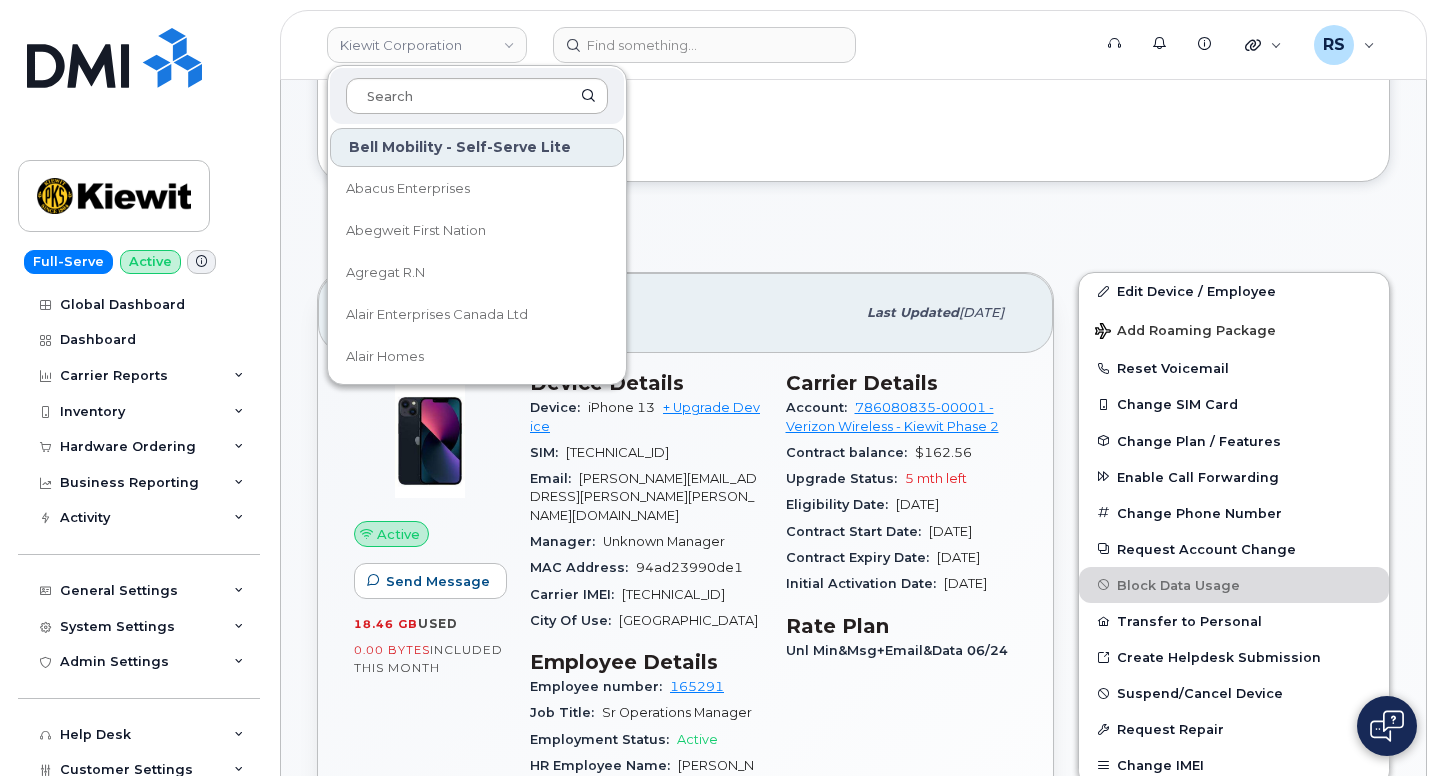 click at bounding box center [477, 96] 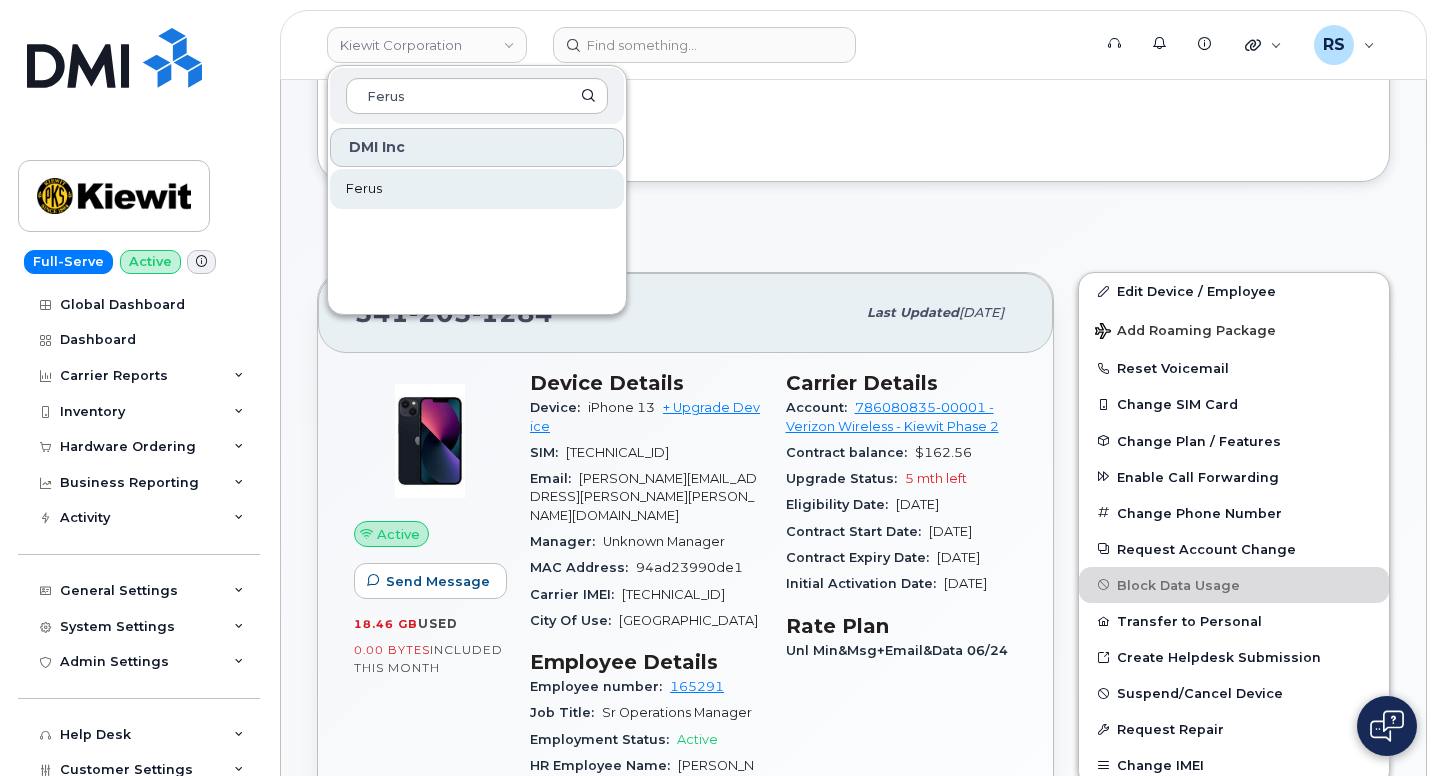 type on "Ferus" 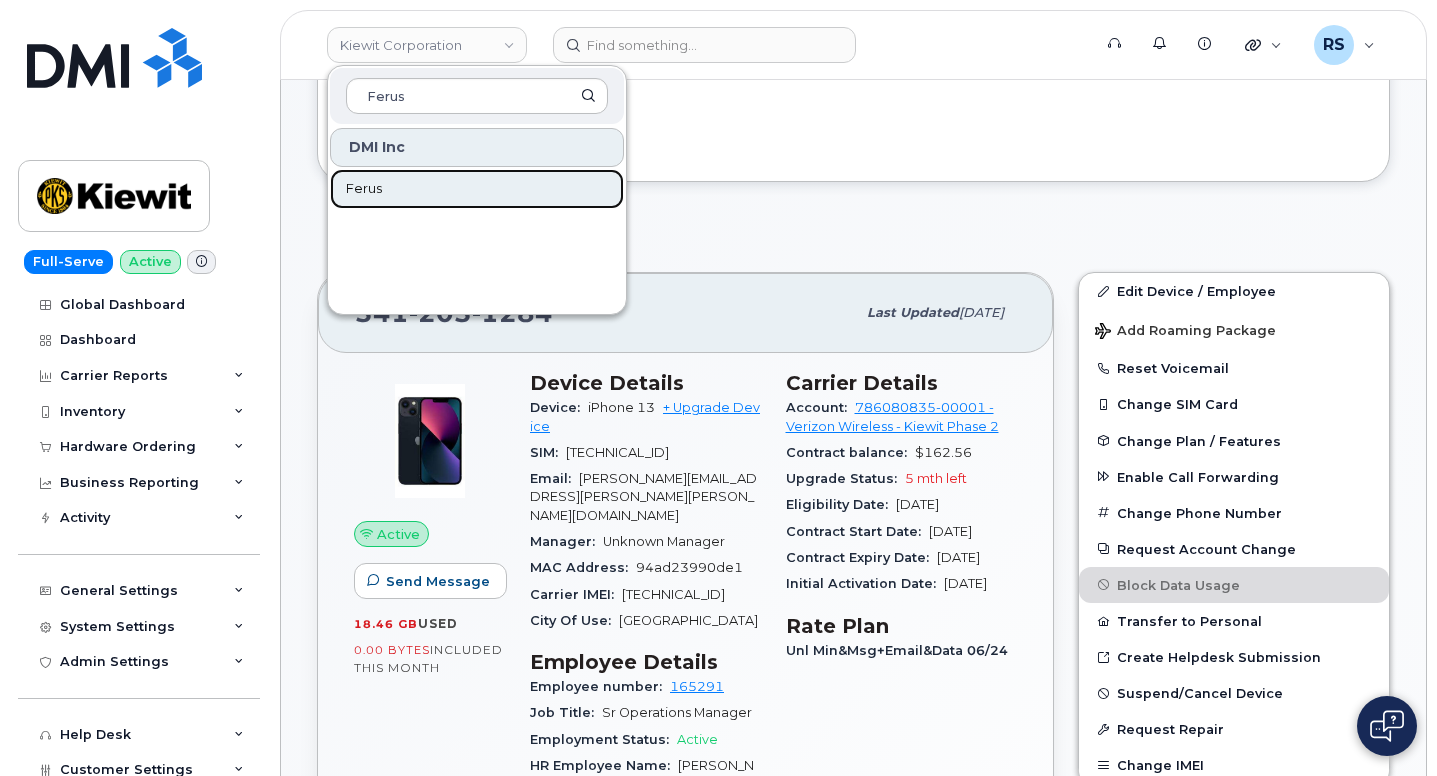 click on "Ferus" at bounding box center [364, 189] 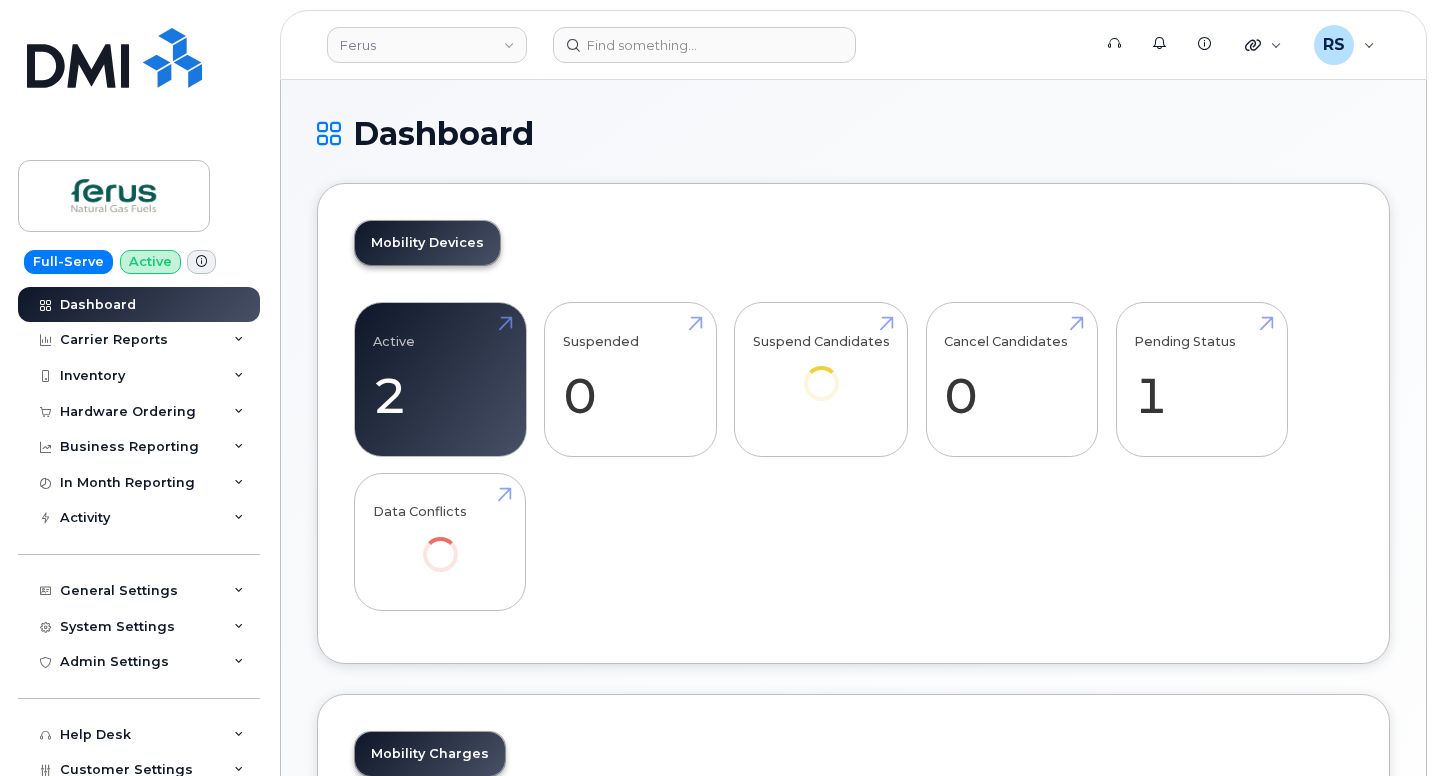 scroll, scrollTop: 0, scrollLeft: 0, axis: both 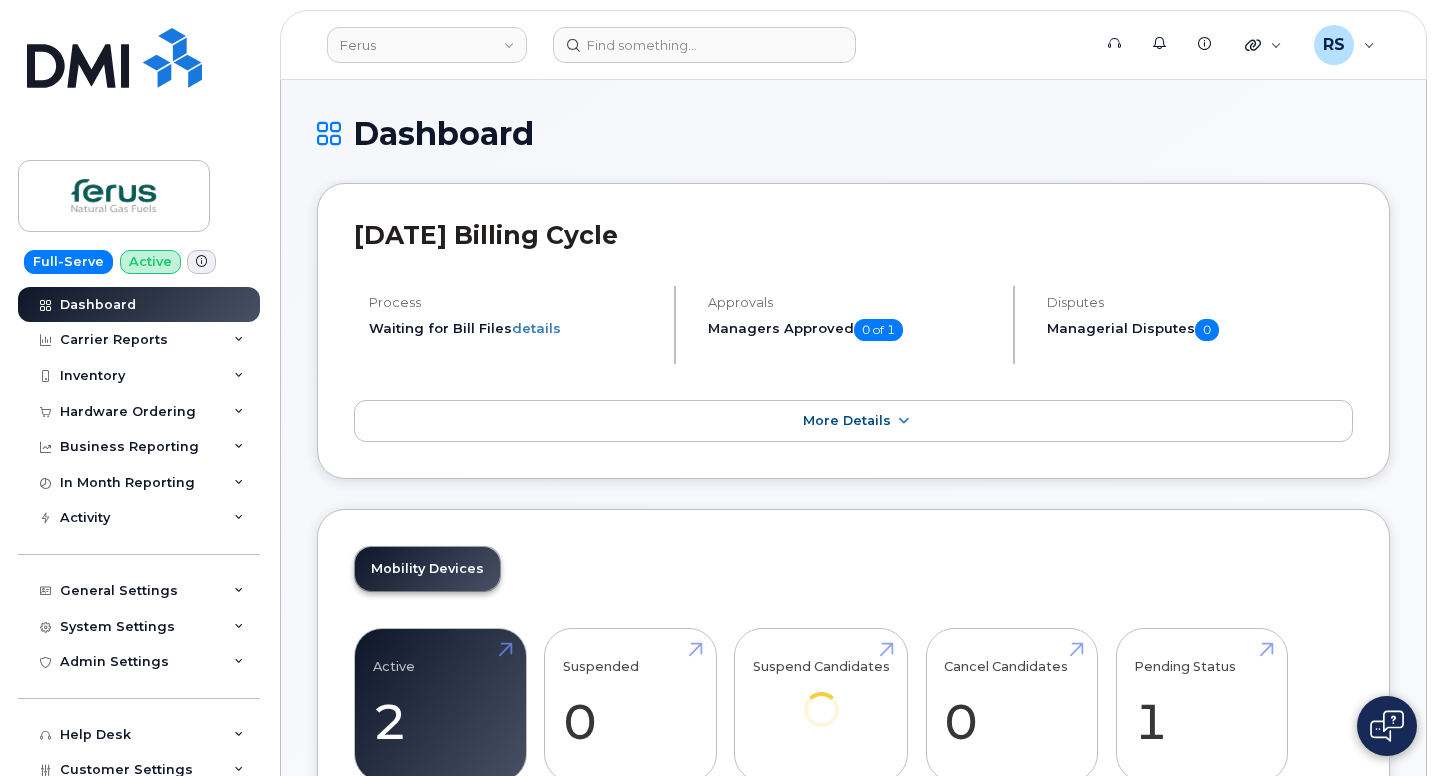 click on "Dashboard" at bounding box center (853, 133) 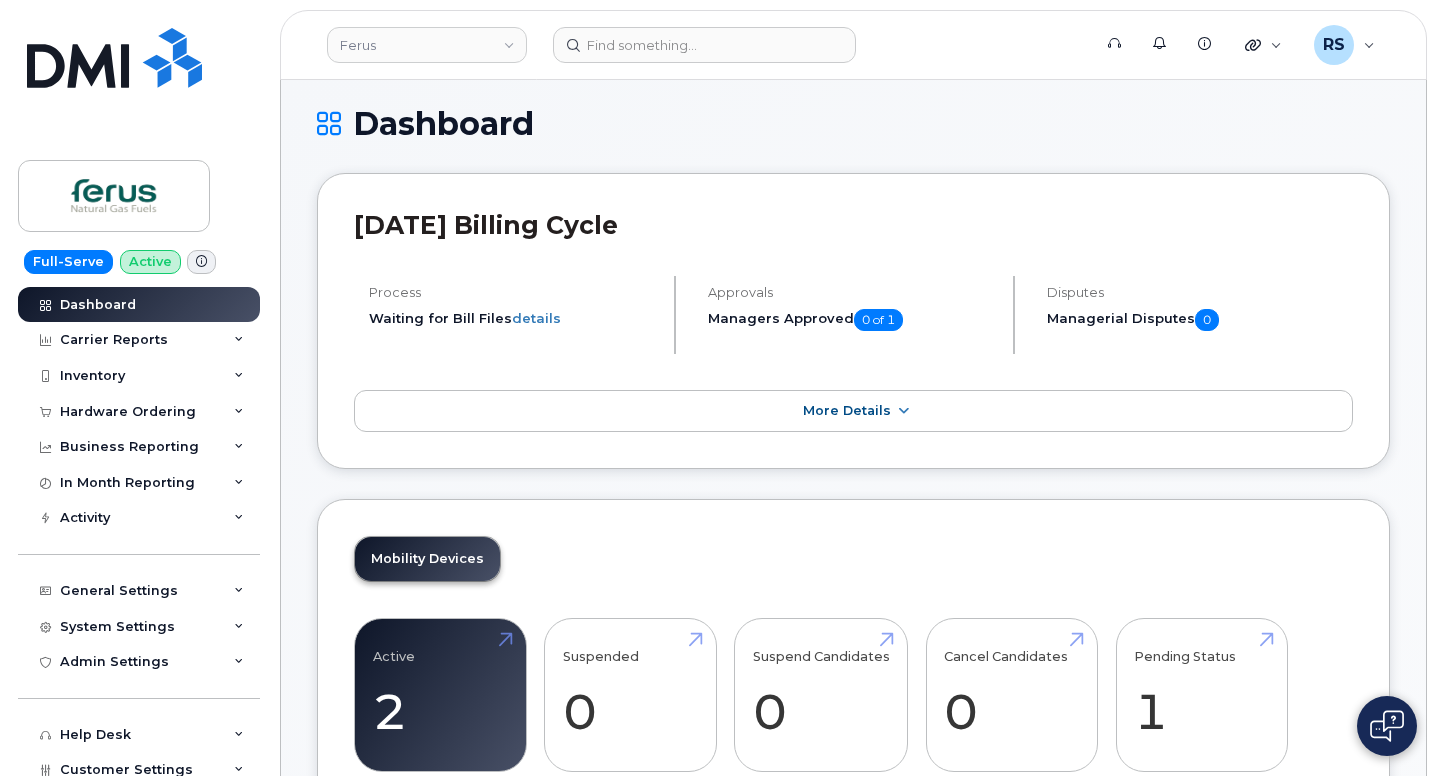 scroll, scrollTop: 0, scrollLeft: 0, axis: both 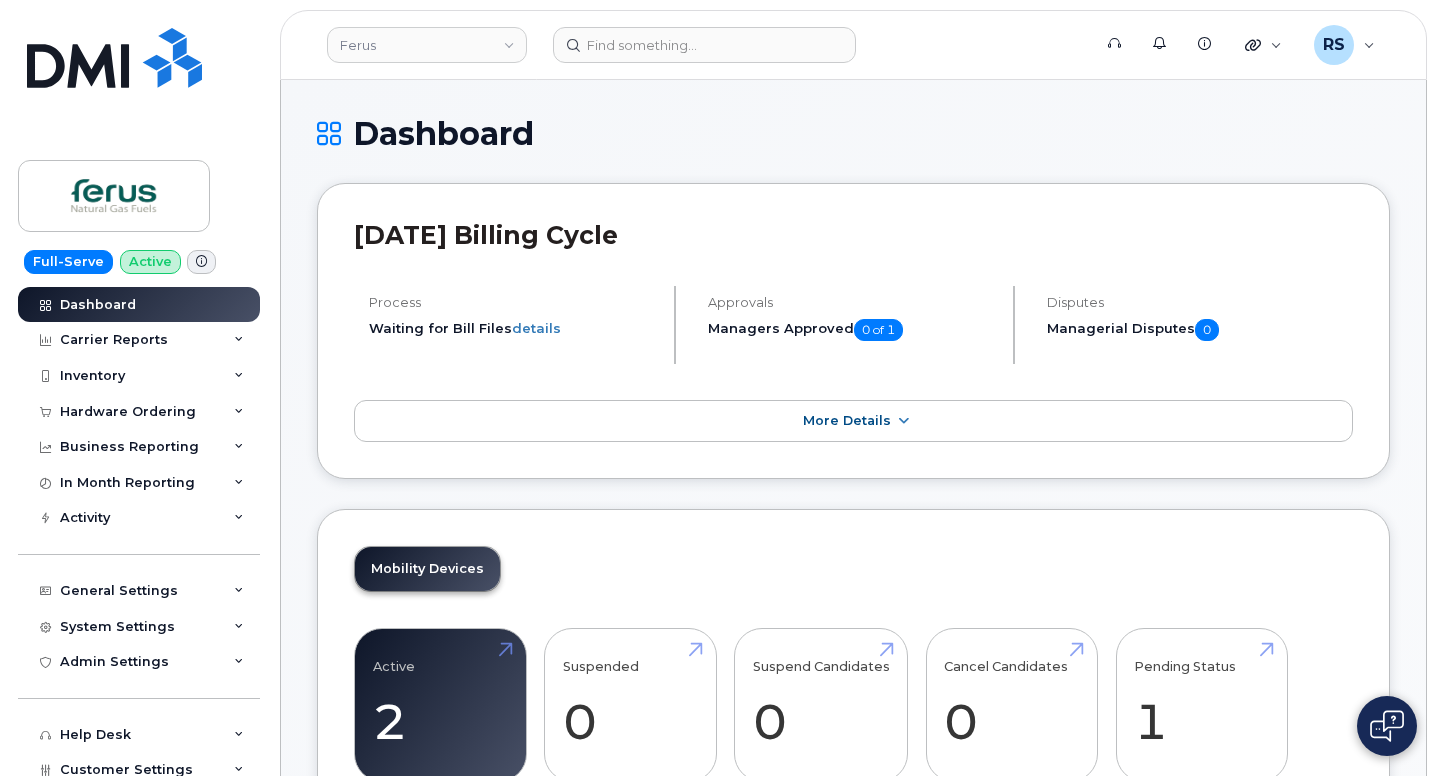 click on "Dashboard" at bounding box center (853, 133) 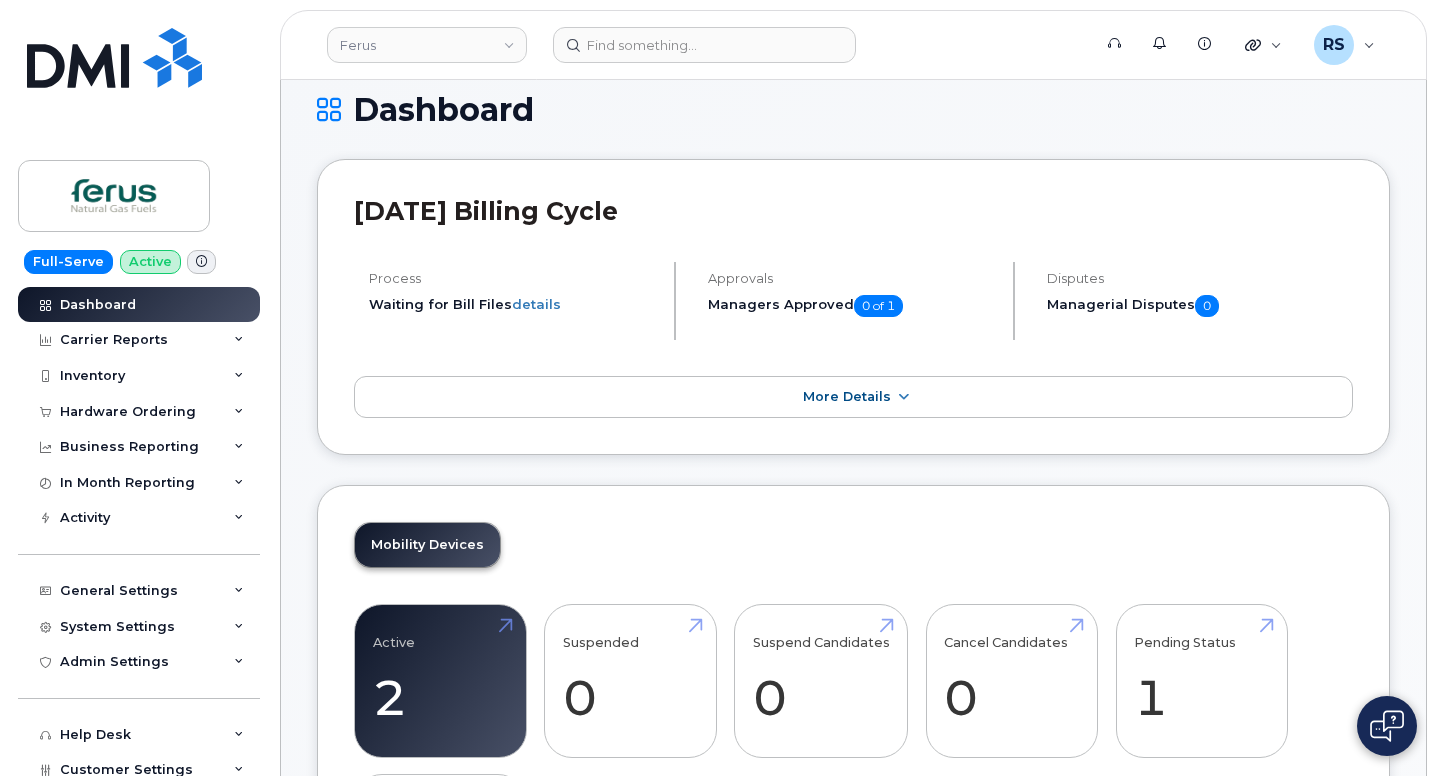 scroll, scrollTop: 0, scrollLeft: 0, axis: both 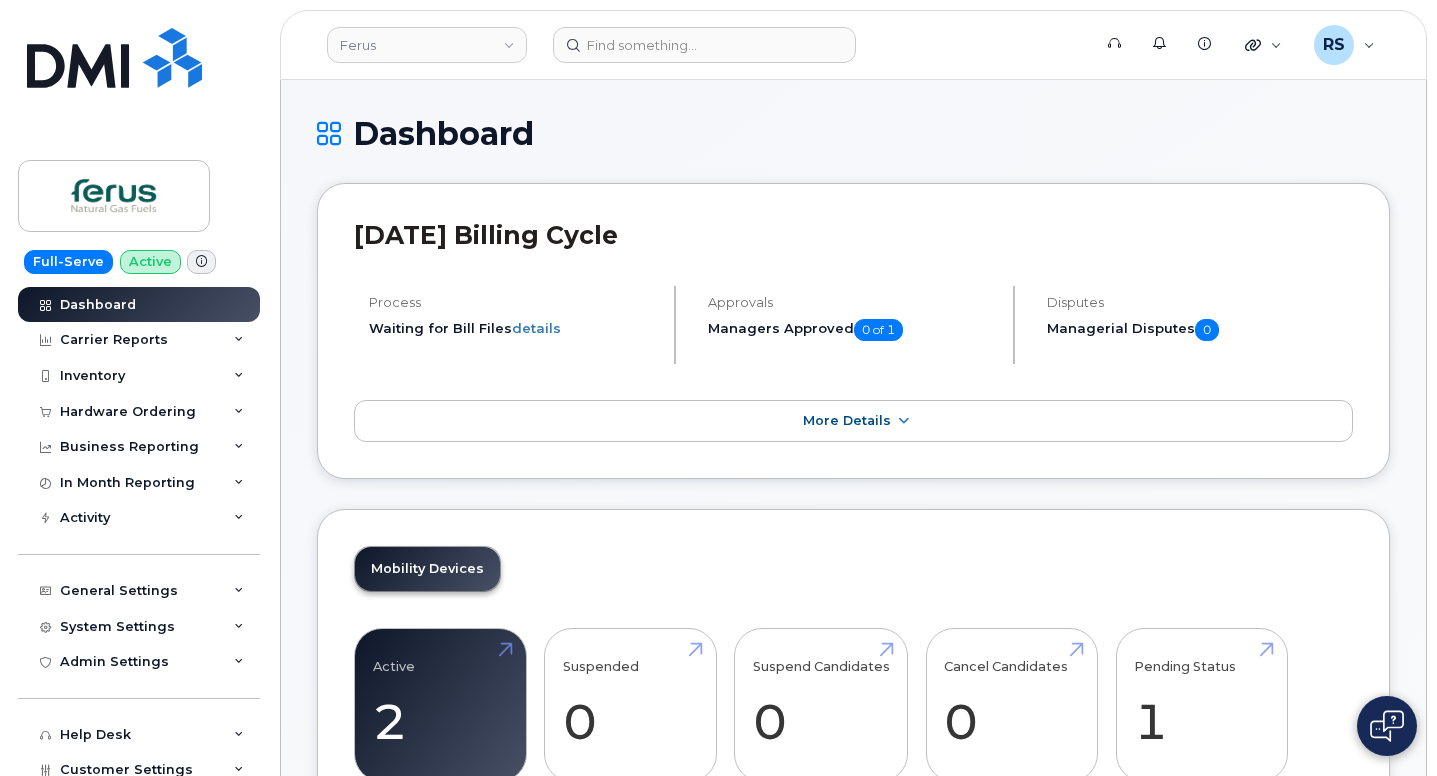 click on "Dashboard" at bounding box center [853, 133] 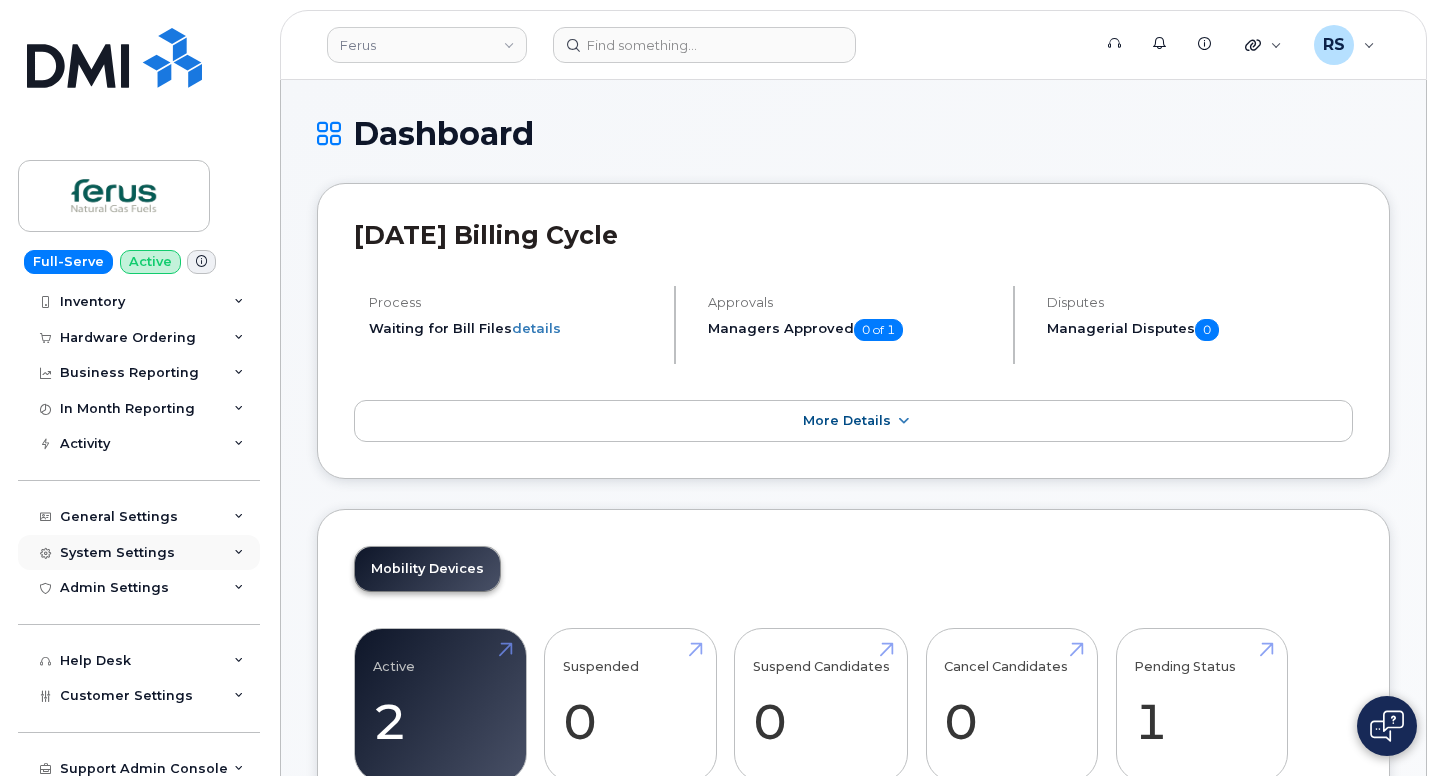 scroll, scrollTop: 84, scrollLeft: 0, axis: vertical 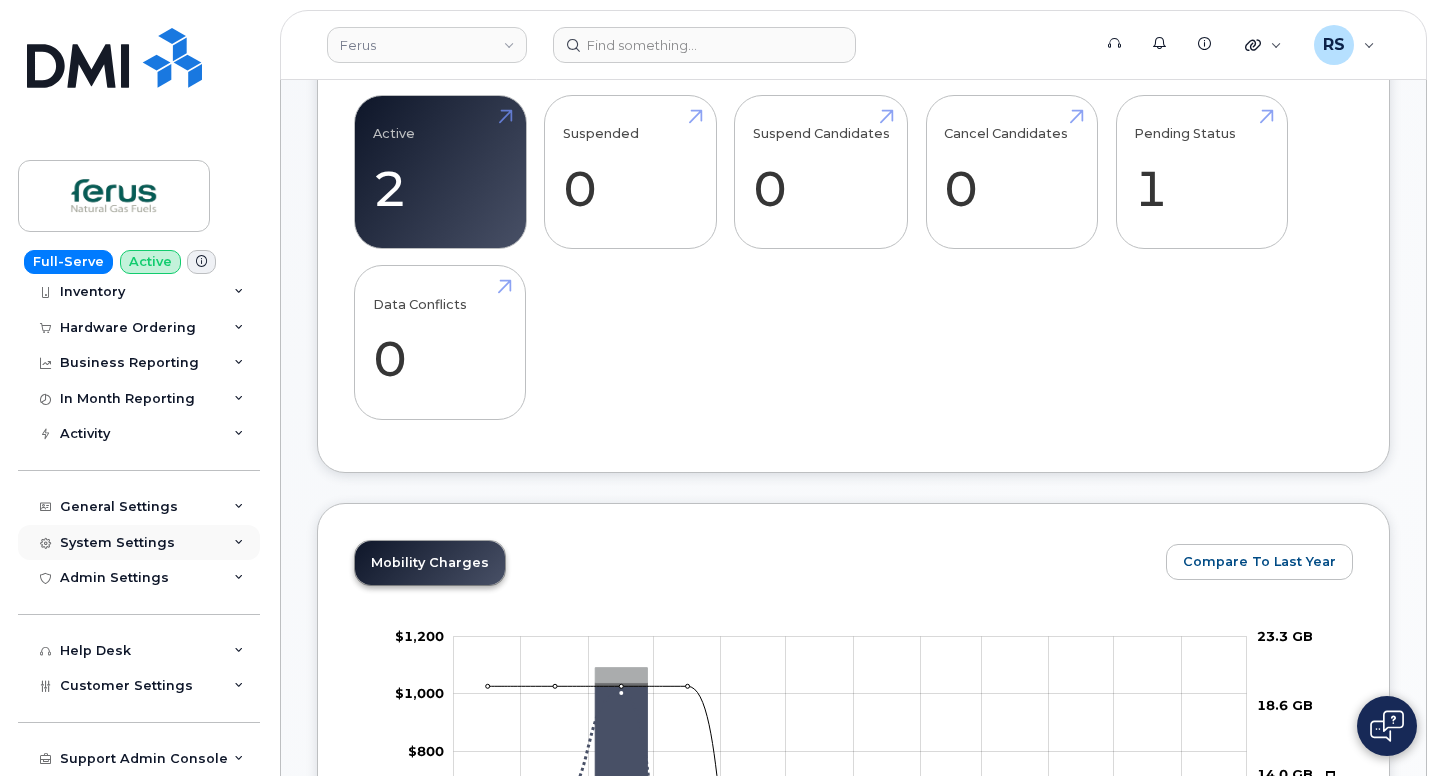 click on "System Settings" at bounding box center (117, 543) 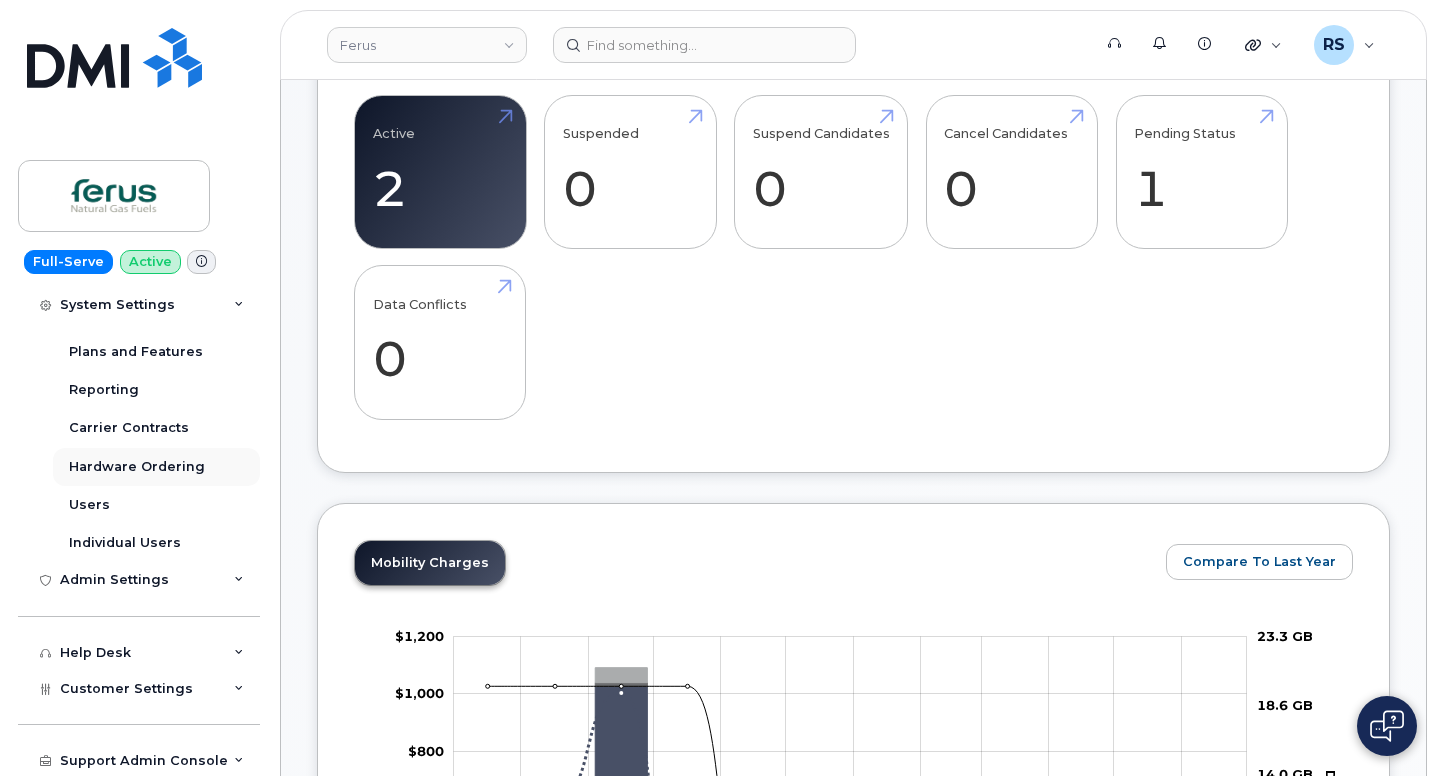 scroll, scrollTop: 390, scrollLeft: 0, axis: vertical 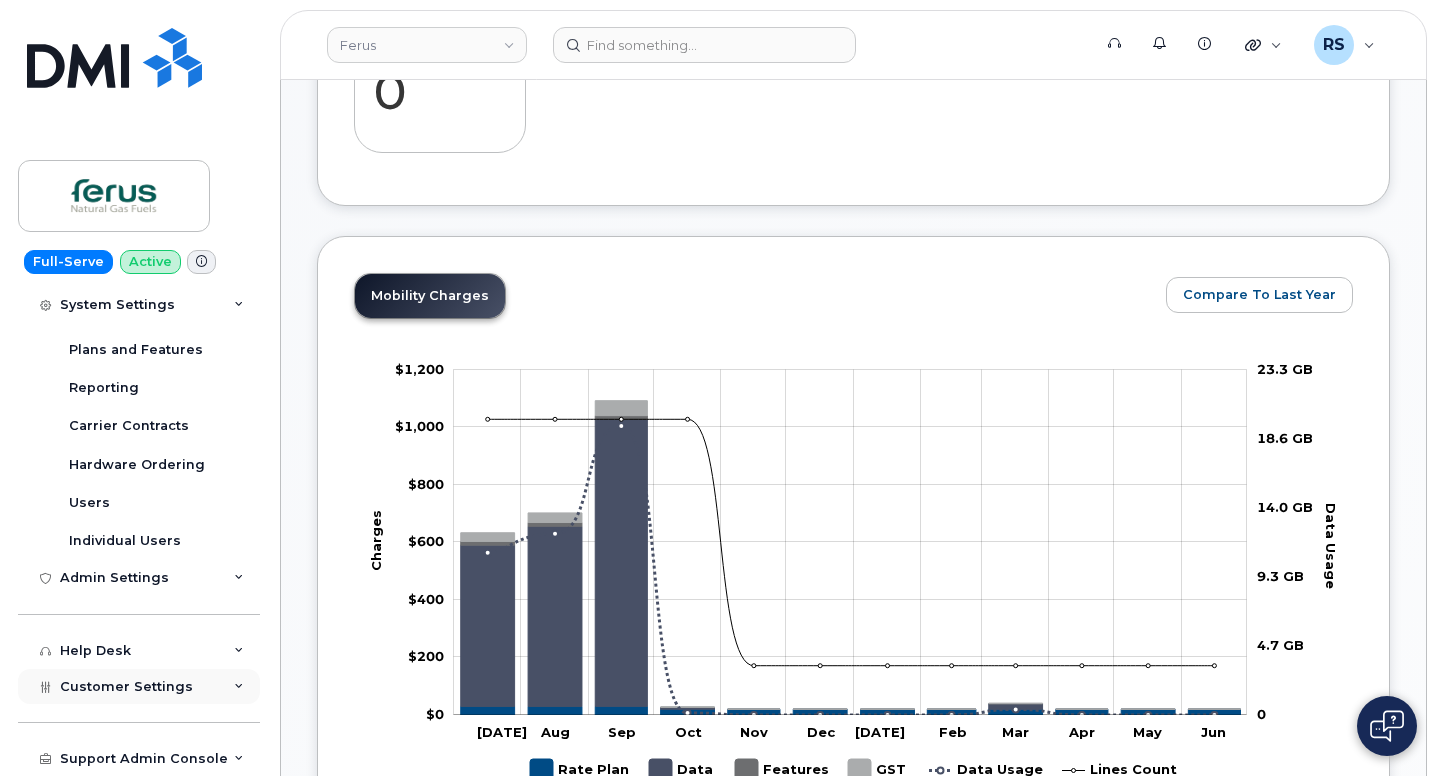 click on "Customer Settings" at bounding box center (126, 686) 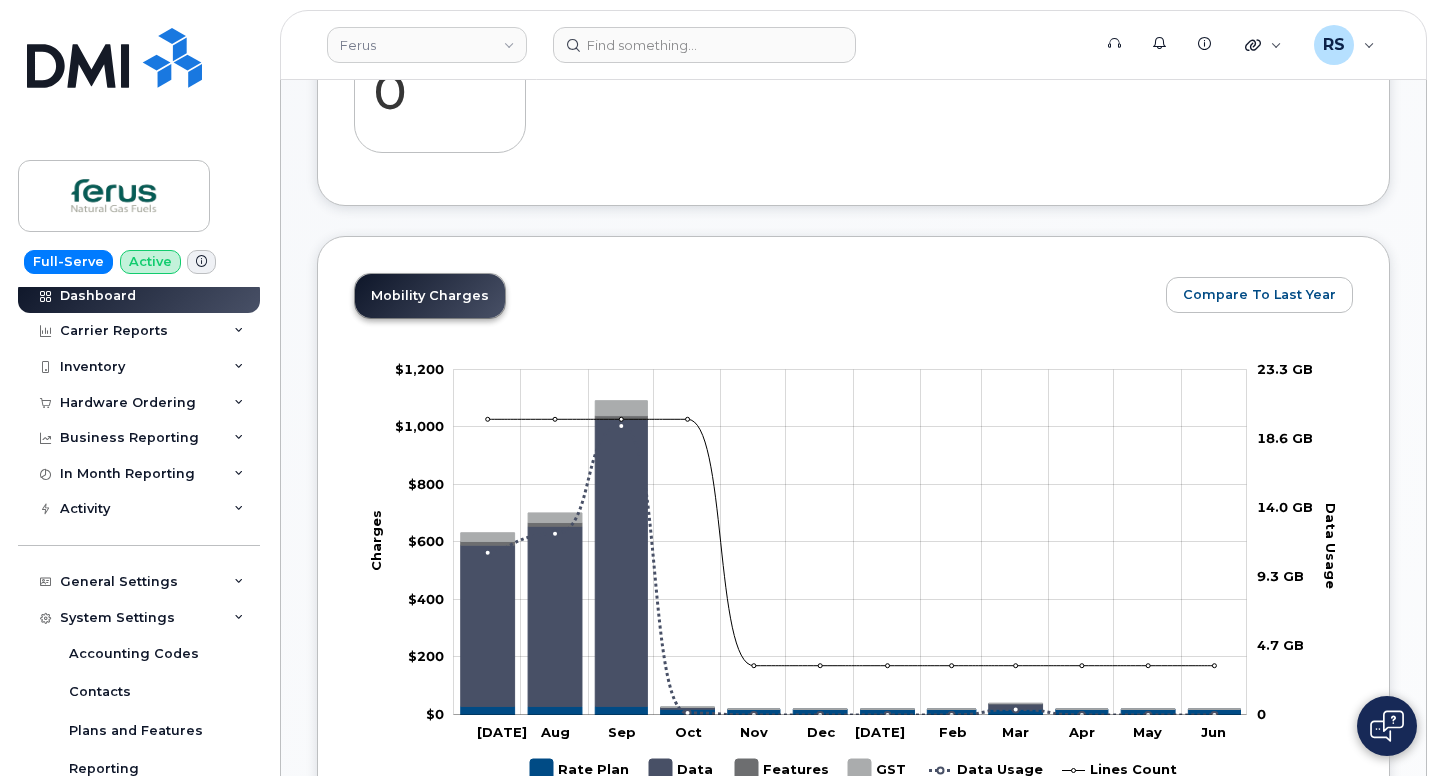 scroll, scrollTop: 0, scrollLeft: 0, axis: both 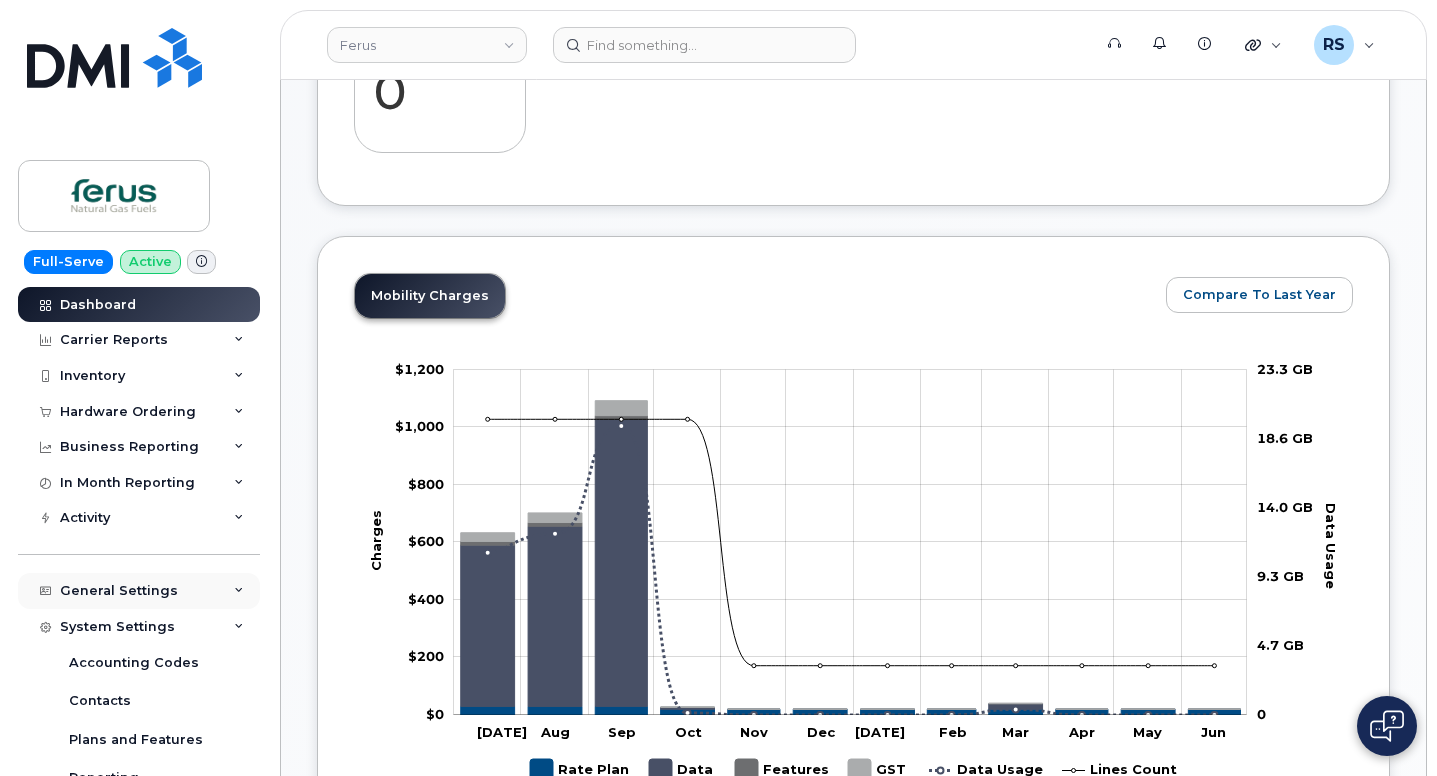 click on "General Settings" at bounding box center (139, 591) 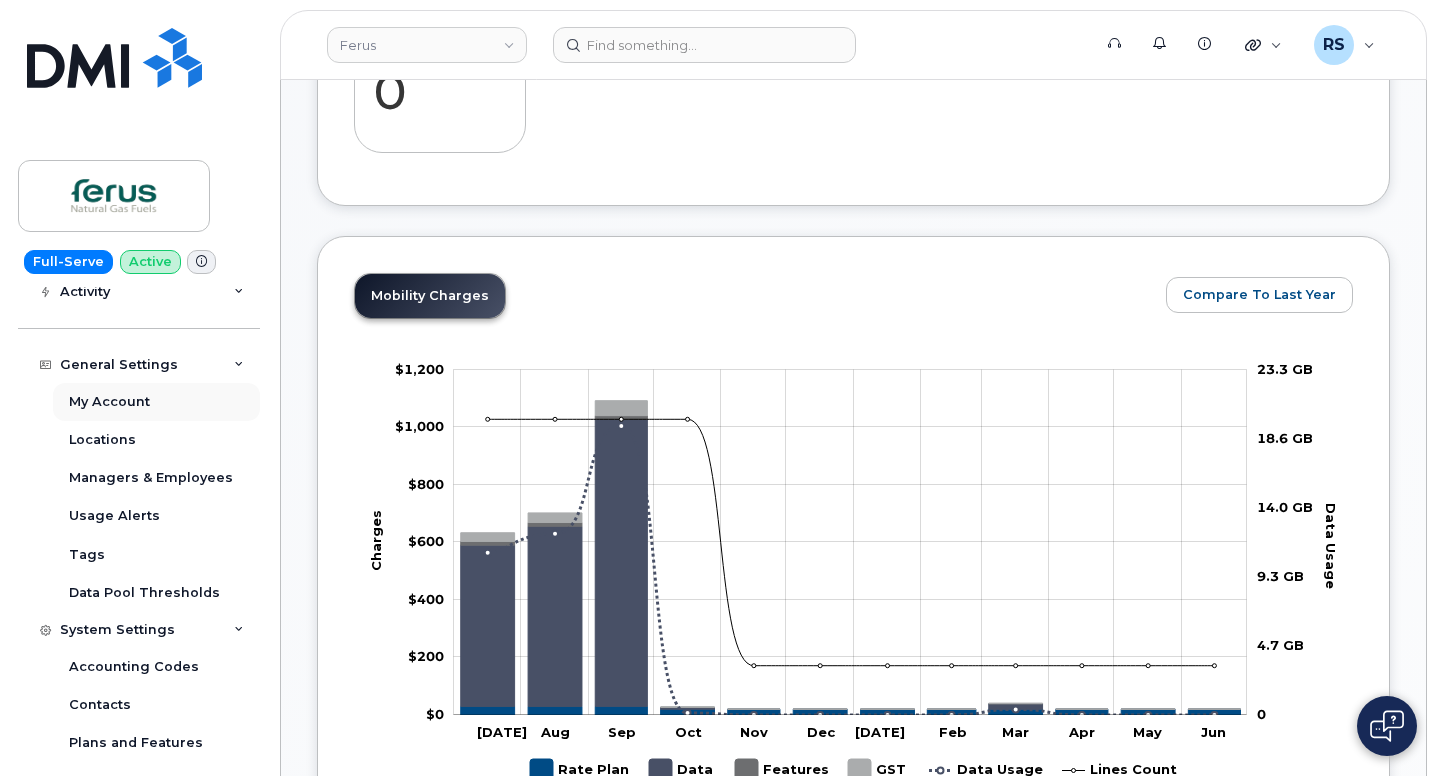 scroll, scrollTop: 0, scrollLeft: 0, axis: both 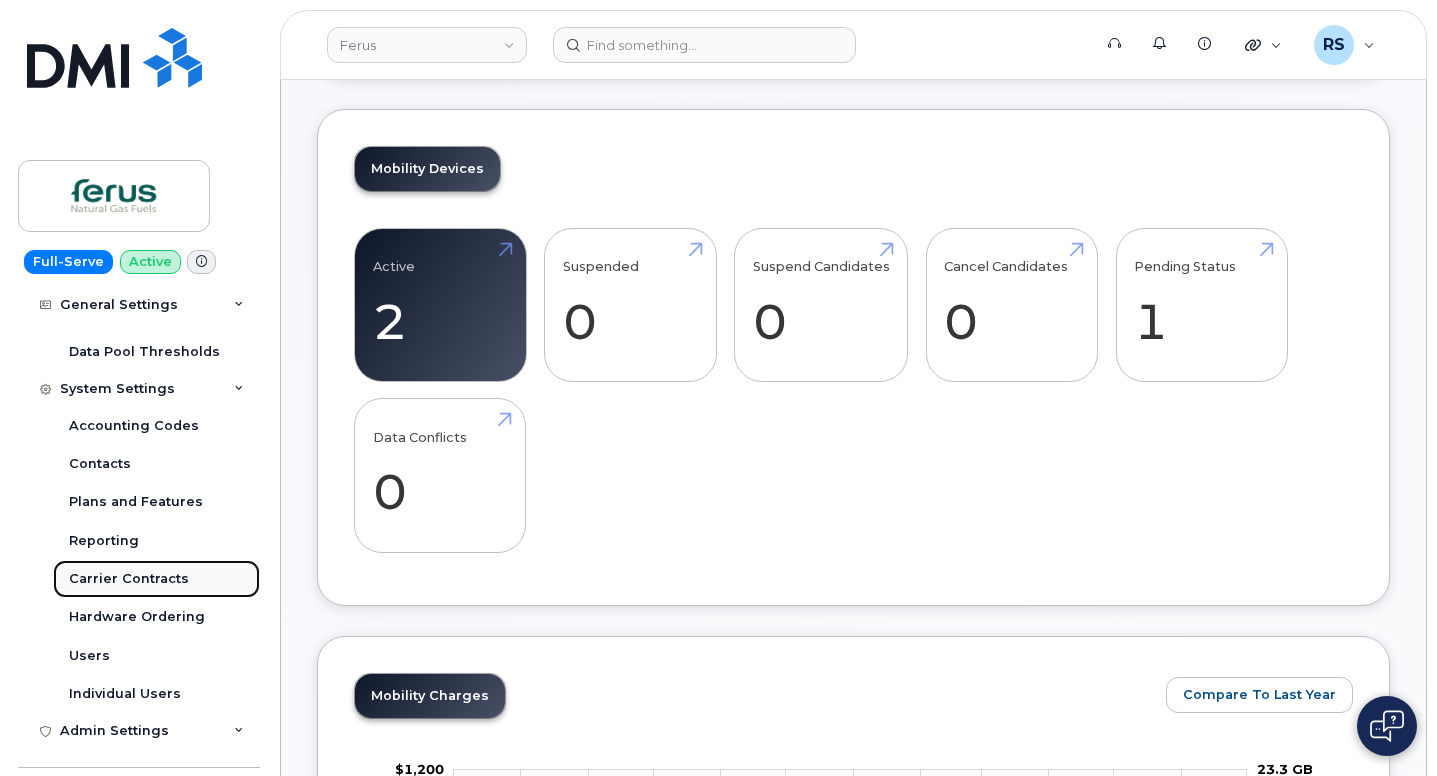 click on "Carrier Contracts" at bounding box center (129, 579) 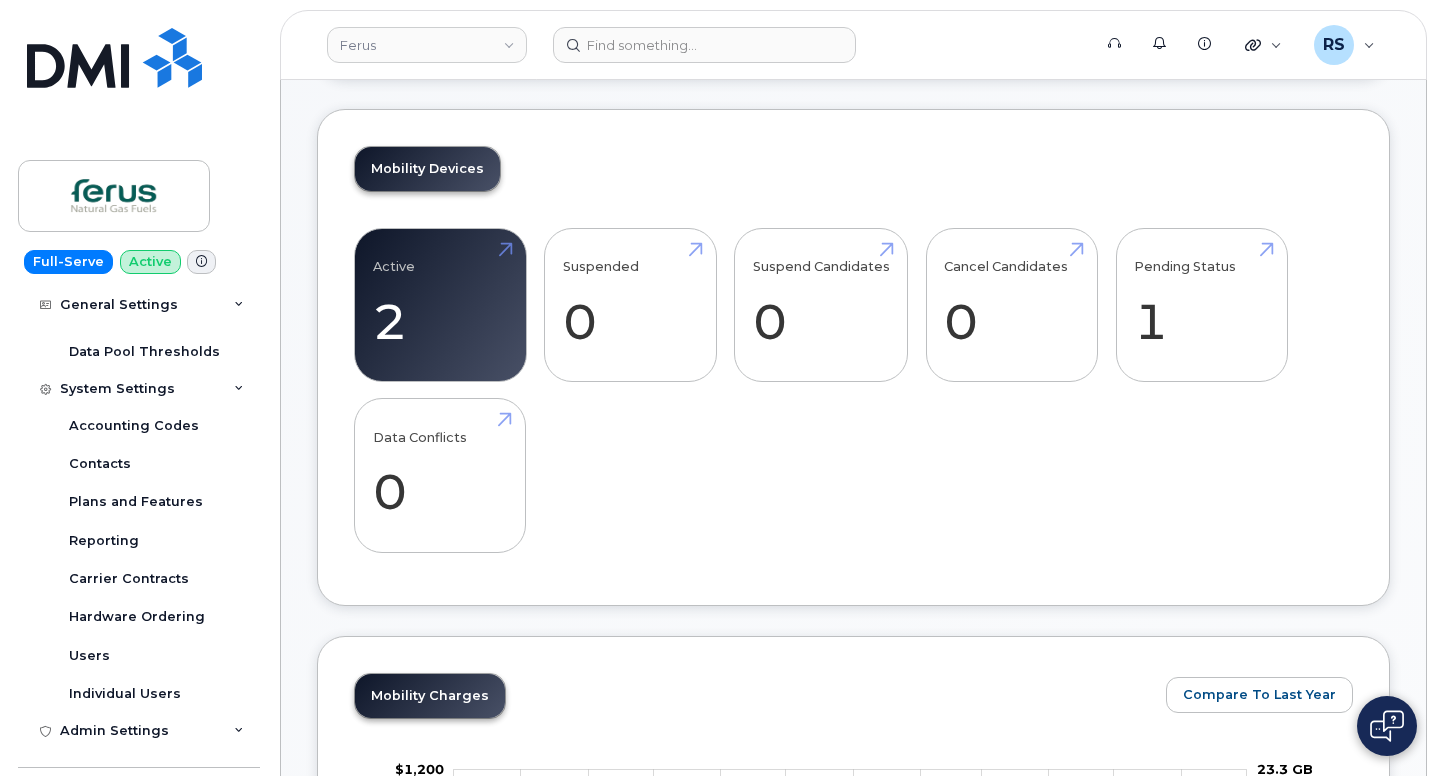 click on "Active
2
-33%
Suspended
0
Suspend Candidates
0
Cancel Candidates
0
Pending Status
1
Data Conflicts
0" at bounding box center (853, 398) 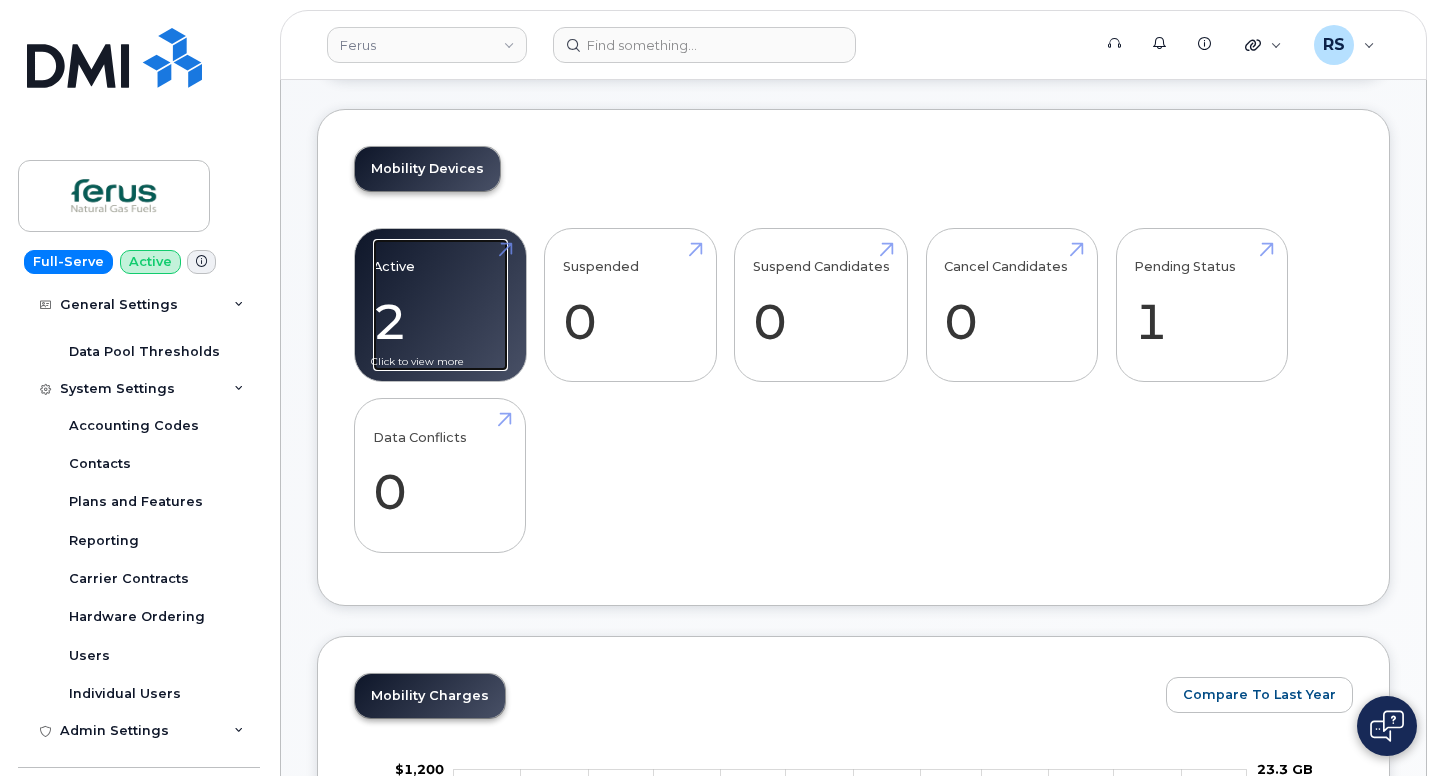 click on "Active
2
-33%" at bounding box center (440, 305) 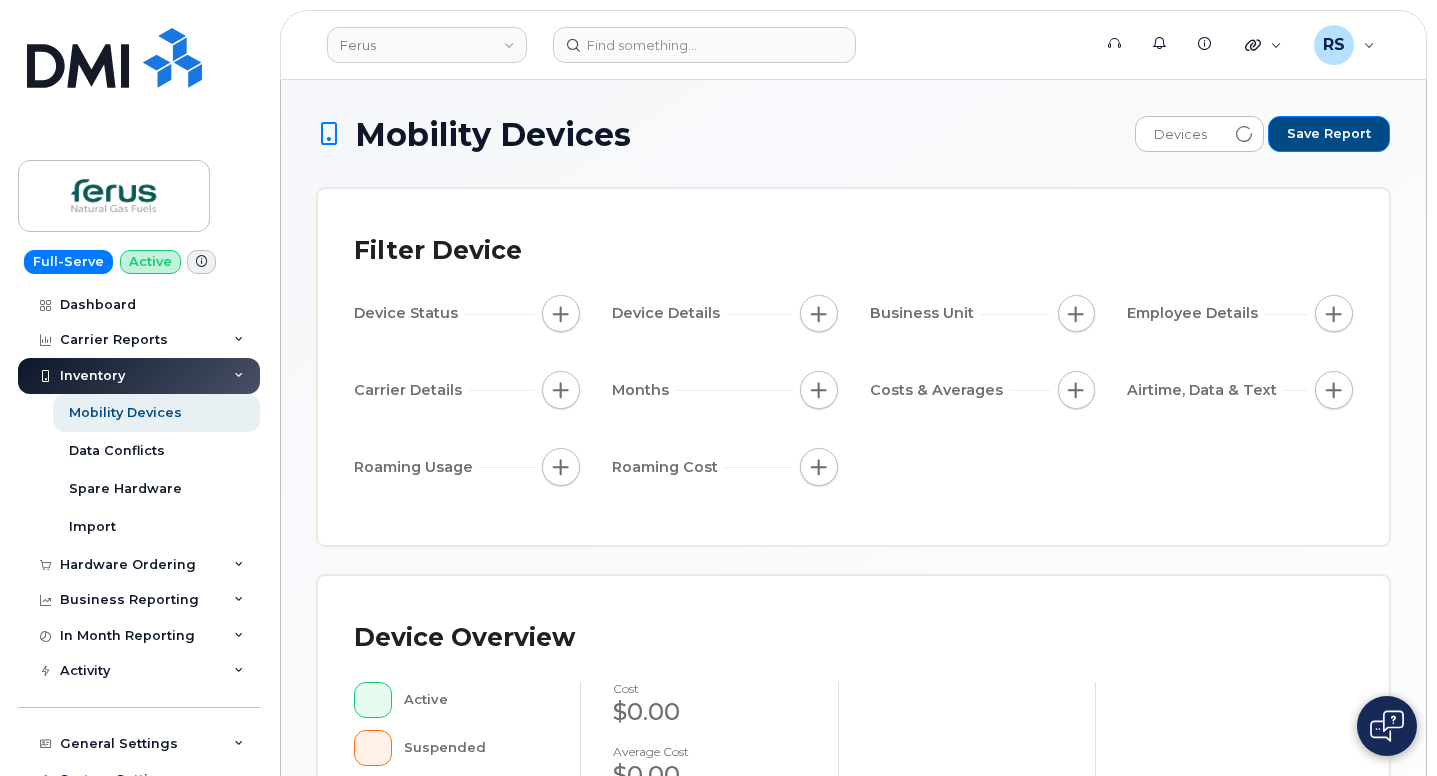 scroll, scrollTop: 0, scrollLeft: 0, axis: both 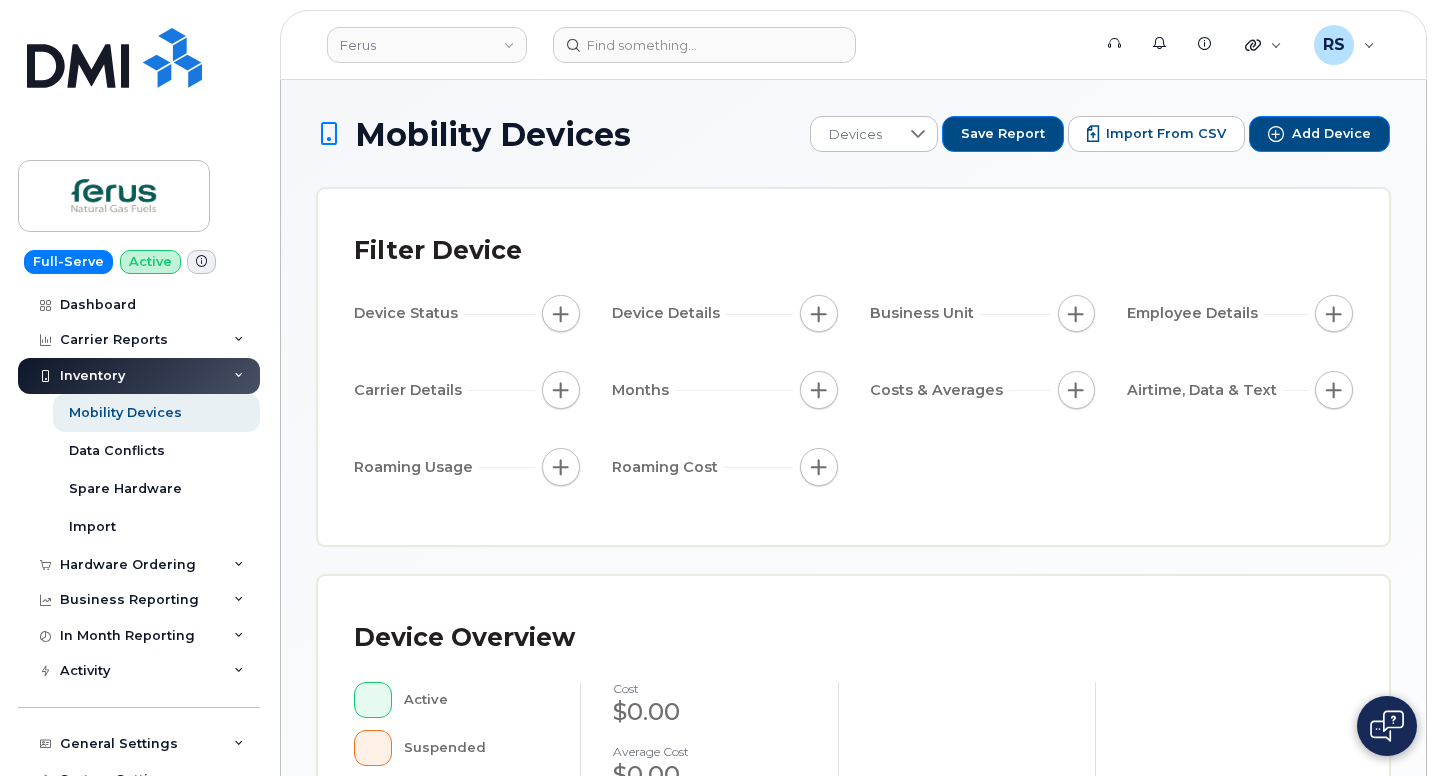 click on "Mobility Devices  Devices Save Report Import from CSV Add Device Filter Device Device Status   Device Details   Business Unit   Employee Details   Carrier Details   Months   Costs & Averages   Airtime, Data & Text   Roaming Usage   Roaming Cost   Device Overview   Active   Suspended   With Billing   Cancelled  cost $0.00 Average cost $0.00   Subsidized   Unsubsidized Device List Edit Selected Bulk Suspend/Cancel Send Email/SMS Select Columns 9  Filter   Refresh  Export Name Number Manager Current Status Make Carrier Rate Plan Business Cost Centre GL Account Split Percent No Matching Records Found Showing 0 To 0 Of 0 Entries" at bounding box center [853, 733] 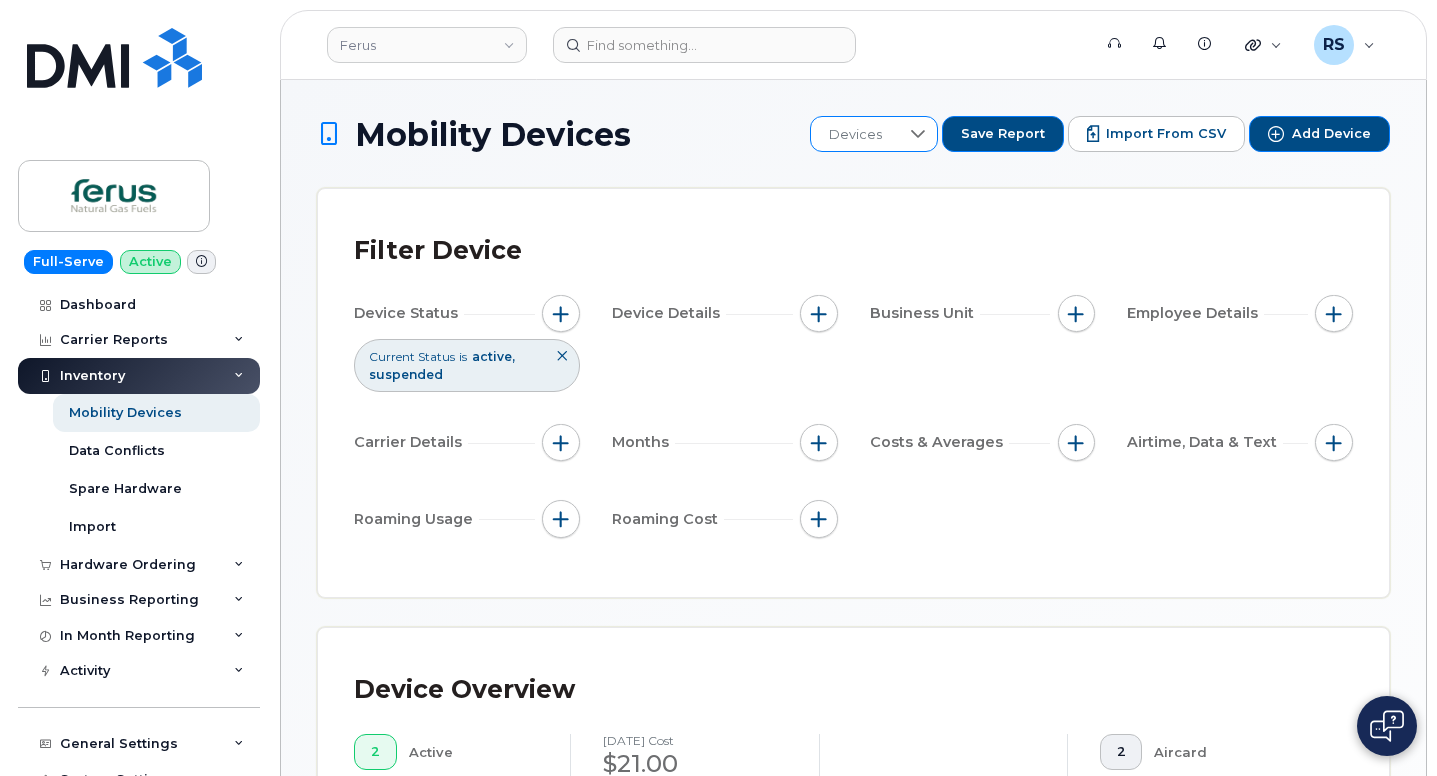 click 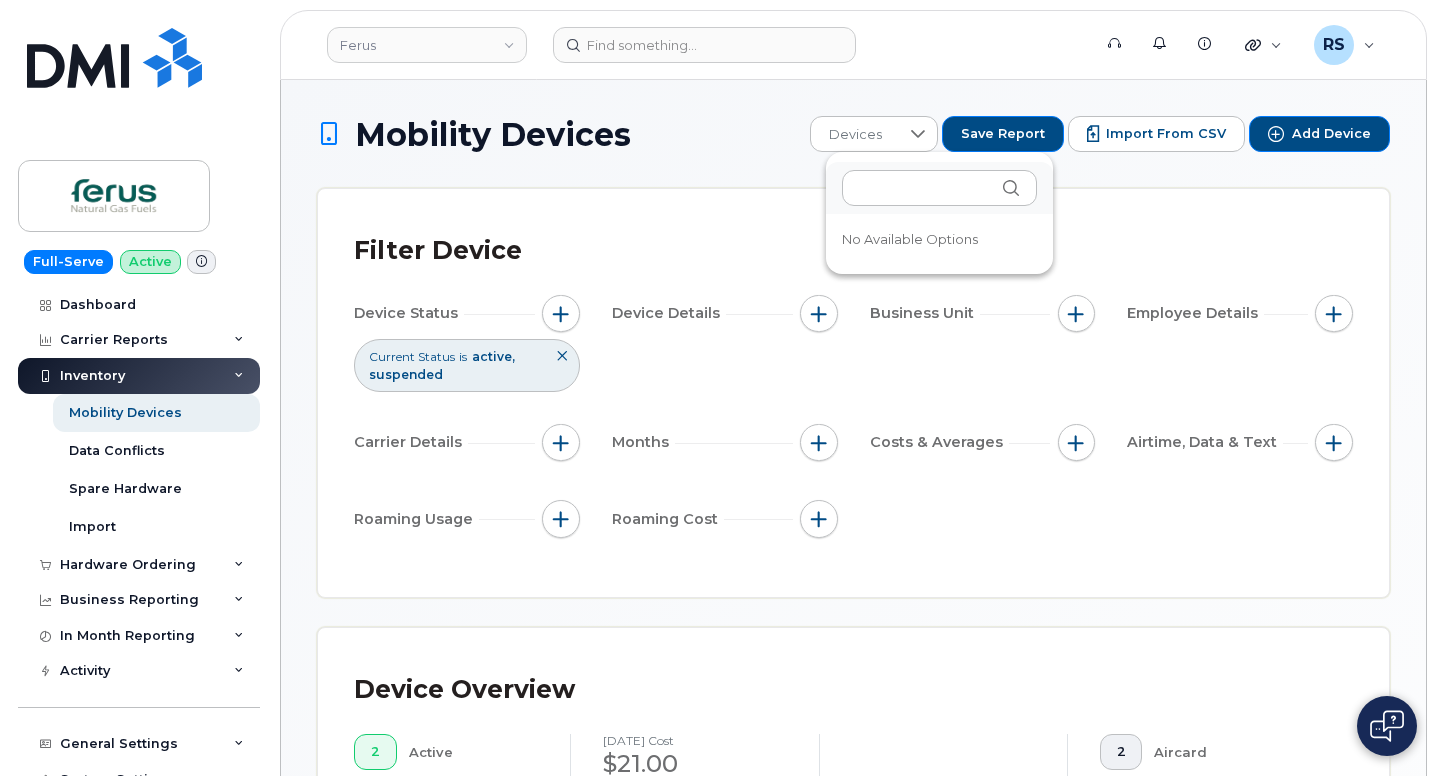 click on "No available options" 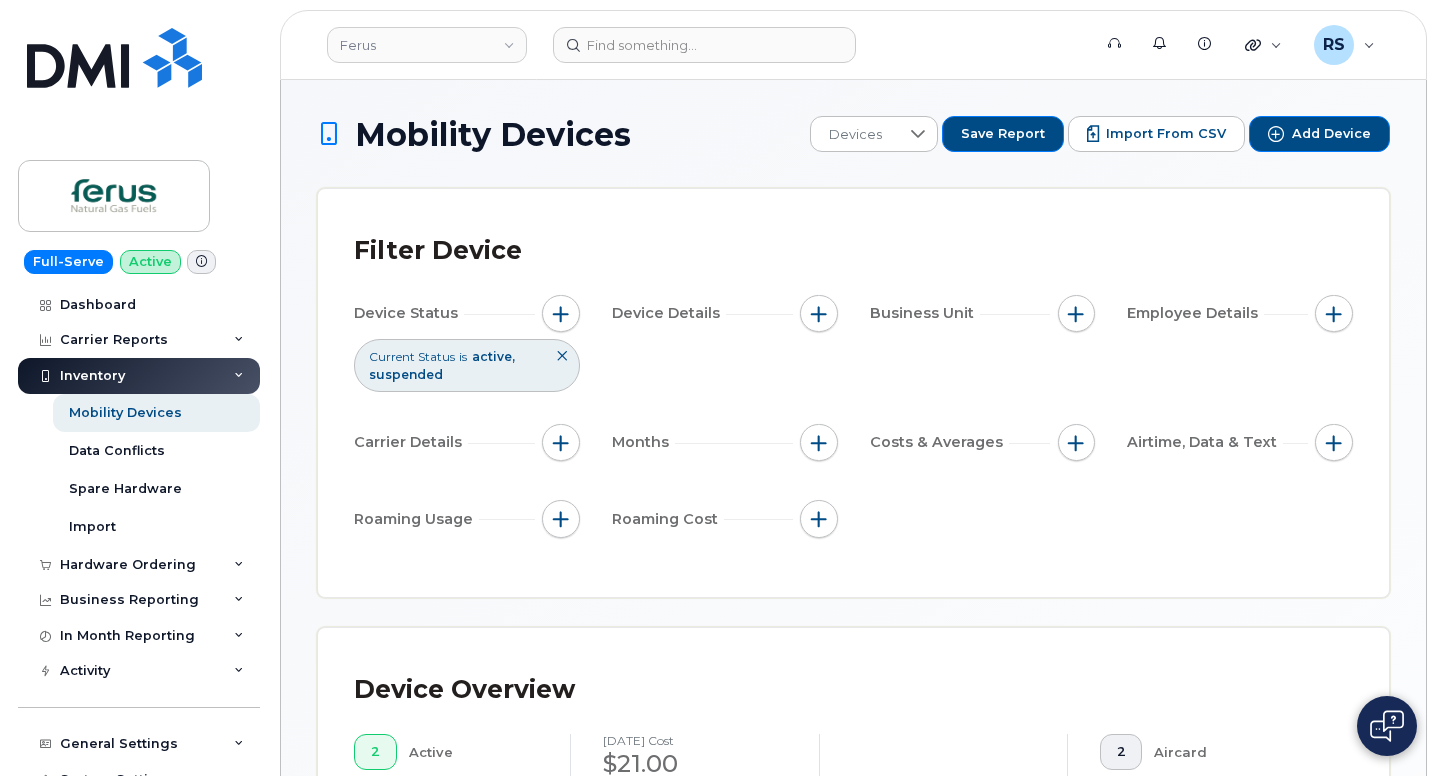 click on "Mobility Devices  Devices Save Report Import from CSV Add Device Filter Device Device Status   Current Status is active suspended Device Details   Business Unit   Employee Details   Carrier Details   Months   Costs & Averages   Airtime, Data & Text   Roaming Usage   Roaming Cost   Device Overview 2 Active 0 Suspended 2 With Billing 0 Cancelled June 2025 cost $21.00 Average cost $10.50 2 Subsidized 0 Unsubsidized 2 Aircard 0 Android 0 Blackberry 0 Cell Phone 0 HUB View More Device Makes Device List Edit Selected Bulk Suspend/Cancel Send Email/SMS Select Columns 9  Filter   Refresh  Export Name Number Manager Current Status Make Carrier Rate Plan Business Cost Centre GL Account Split Percent Dawson Creek . 403-620-0490 Shawn Betemps Active Aircard Telus Corp Adv MHS w/US $10 0MB Engergized Fluids  Dawson Creek N2  02-20-900300-6800-8370  100.0%  Joffre Call Out 403-988-3260 Shawn Betemps Active Aircard Telus Corp Adv MHS w/US $10 0MB Engergized Fluids  Joffre N2  02-20-900200-6800-8370  100.0%  1" at bounding box center (853, 835) 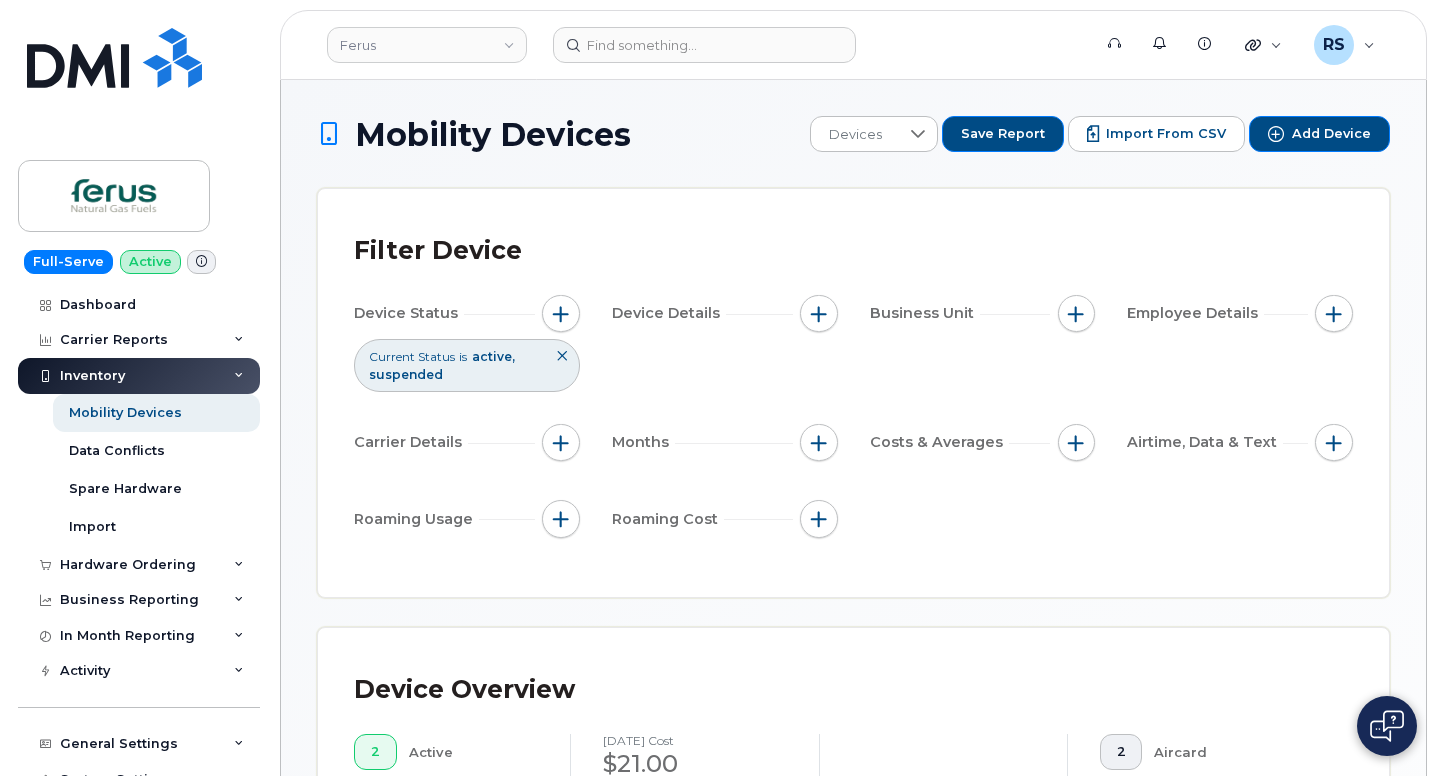 click on "Mobility Devices  Devices Save Report Import from CSV Add Device Filter Device Device Status   Current Status is active suspended Device Details   Business Unit   Employee Details   Carrier Details   Months   Costs & Averages   Airtime, Data & Text   Roaming Usage   Roaming Cost   Device Overview 2 Active 0 Suspended 2 With Billing 0 Cancelled June 2025 cost $21.00 Average cost $10.50 2 Subsidized 0 Unsubsidized 2 Aircard 0 Android 0 Blackberry 0 Cell Phone 0 HUB View More Device Makes Device List Edit Selected Bulk Suspend/Cancel Send Email/SMS Select Columns 9  Filter   Refresh  Export Name Number Manager Current Status Make Carrier Rate Plan Business Cost Centre GL Account Split Percent Dawson Creek . 403-620-0490 Shawn Betemps Active Aircard Telus Corp Adv MHS w/US $10 0MB Engergized Fluids  Dawson Creek N2  02-20-900300-6800-8370  100.0%  Joffre Call Out 403-988-3260 Shawn Betemps Active Aircard Telus Corp Adv MHS w/US $10 0MB Engergized Fluids  Joffre N2  02-20-900200-6800-8370  100.0%  1" at bounding box center (853, 835) 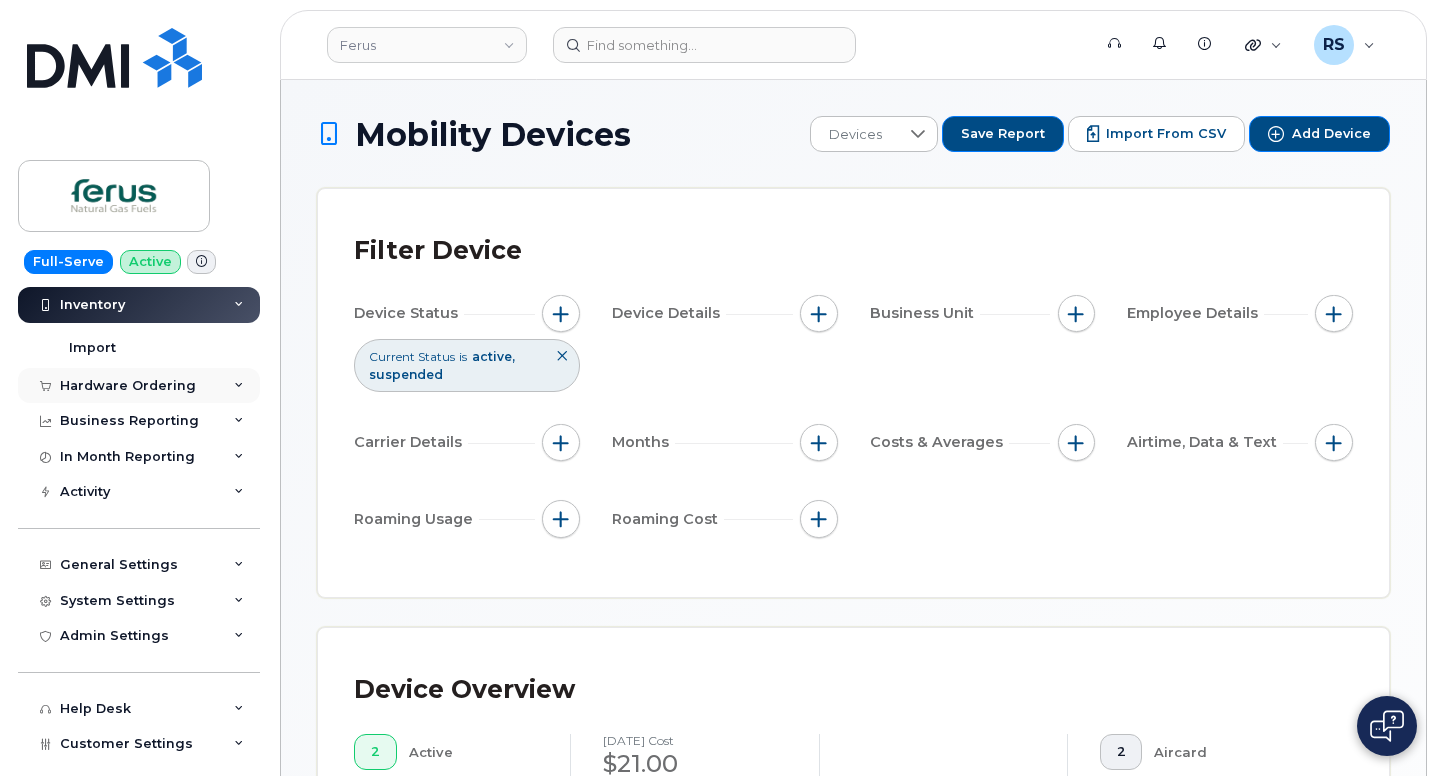 scroll, scrollTop: 200, scrollLeft: 0, axis: vertical 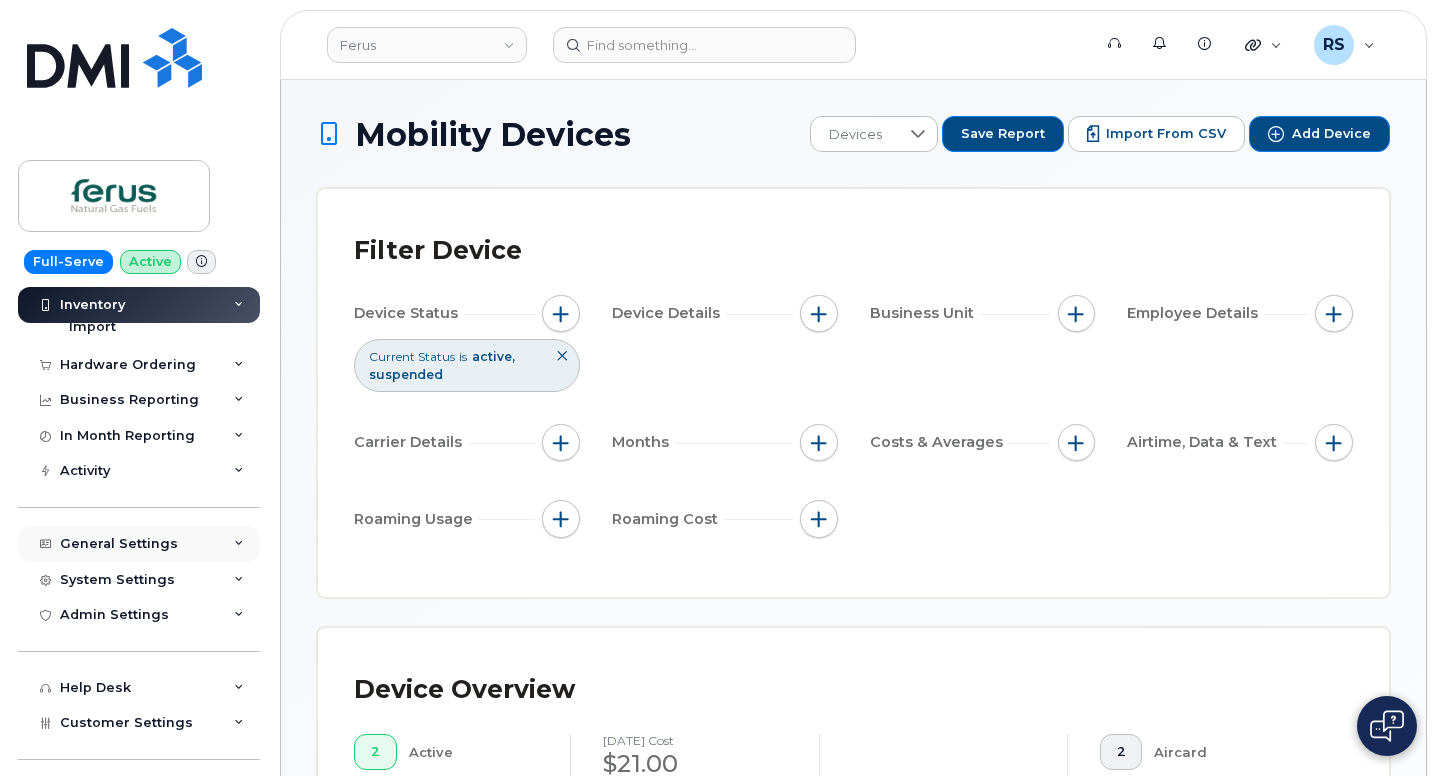 click on "General Settings" at bounding box center (119, 544) 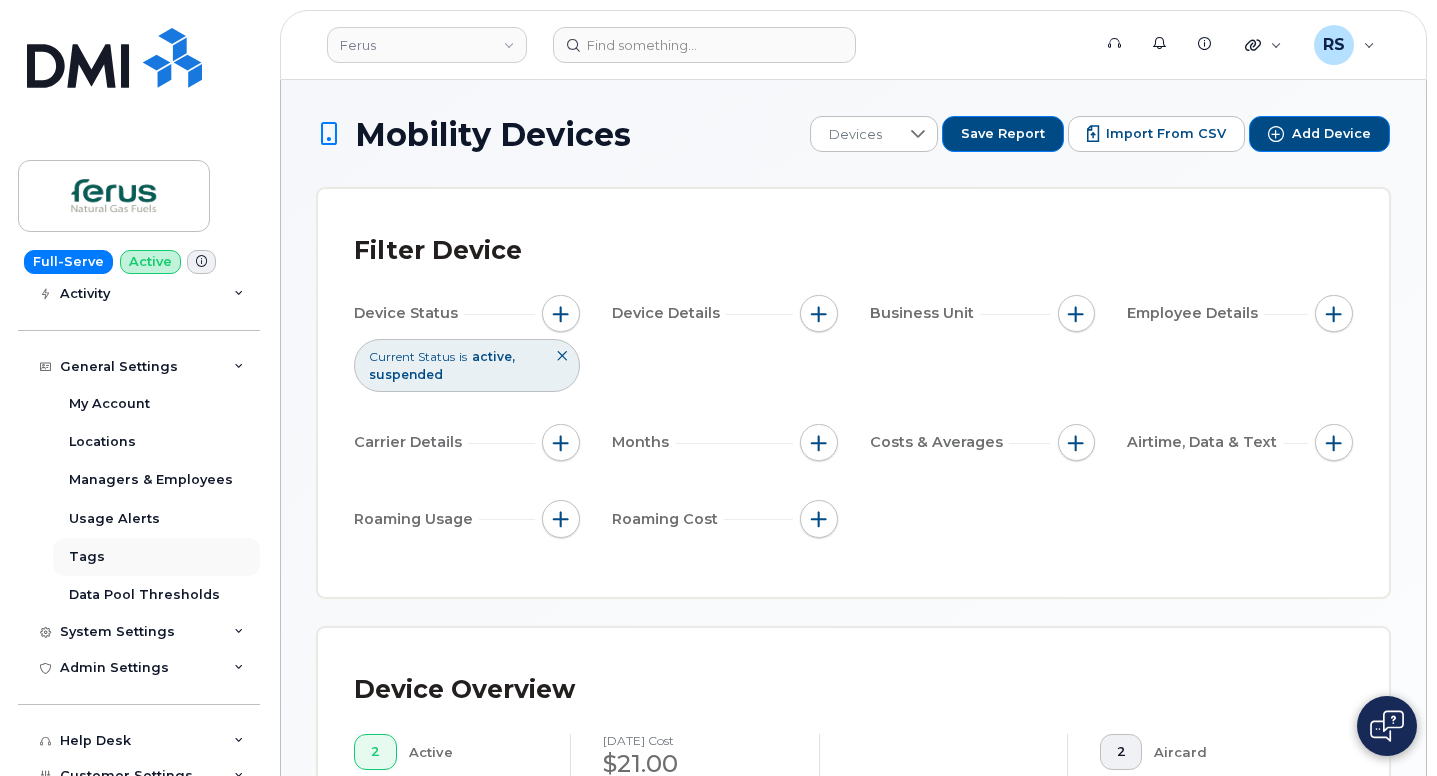 scroll, scrollTop: 400, scrollLeft: 0, axis: vertical 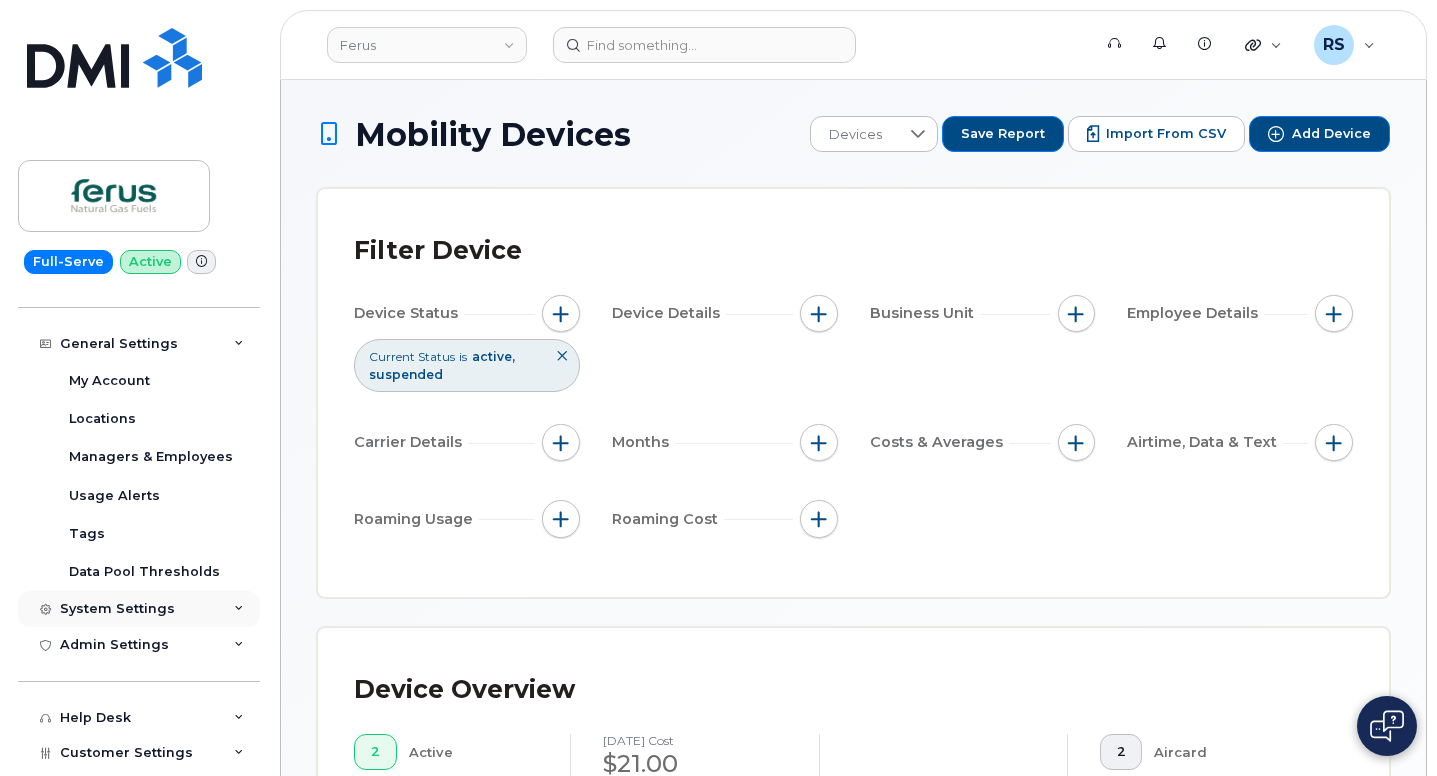 click on "System Settings" at bounding box center [117, 609] 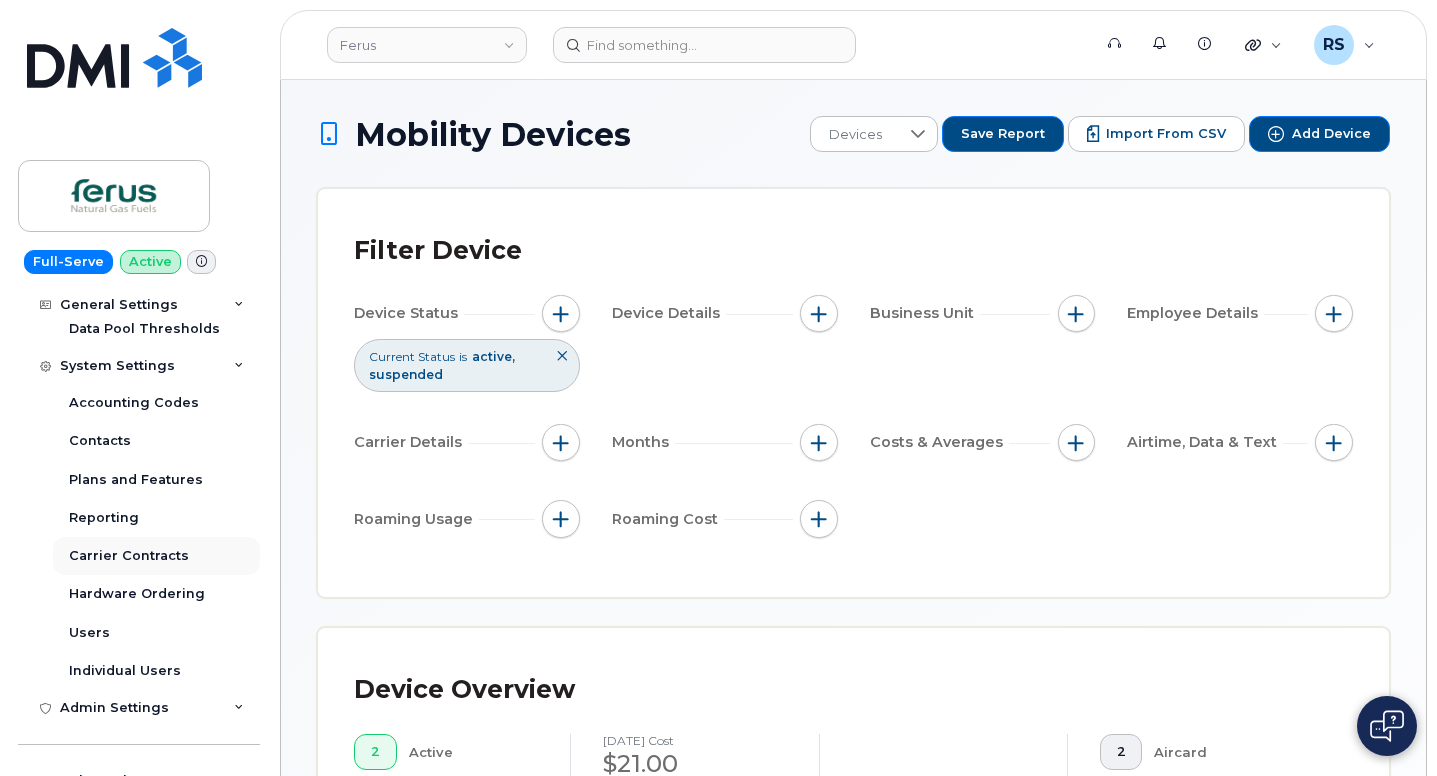 scroll, scrollTop: 667, scrollLeft: 0, axis: vertical 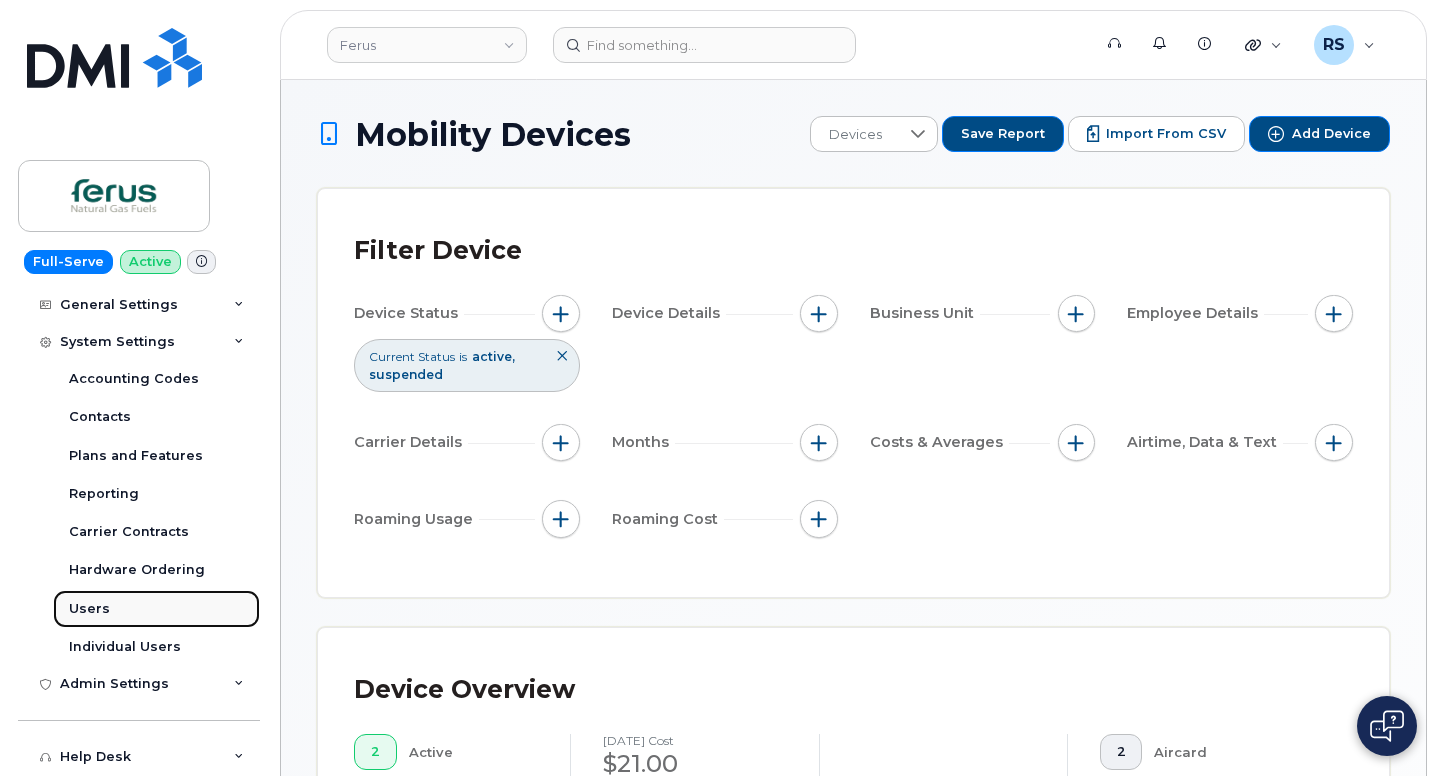 click on "Users" at bounding box center (89, 609) 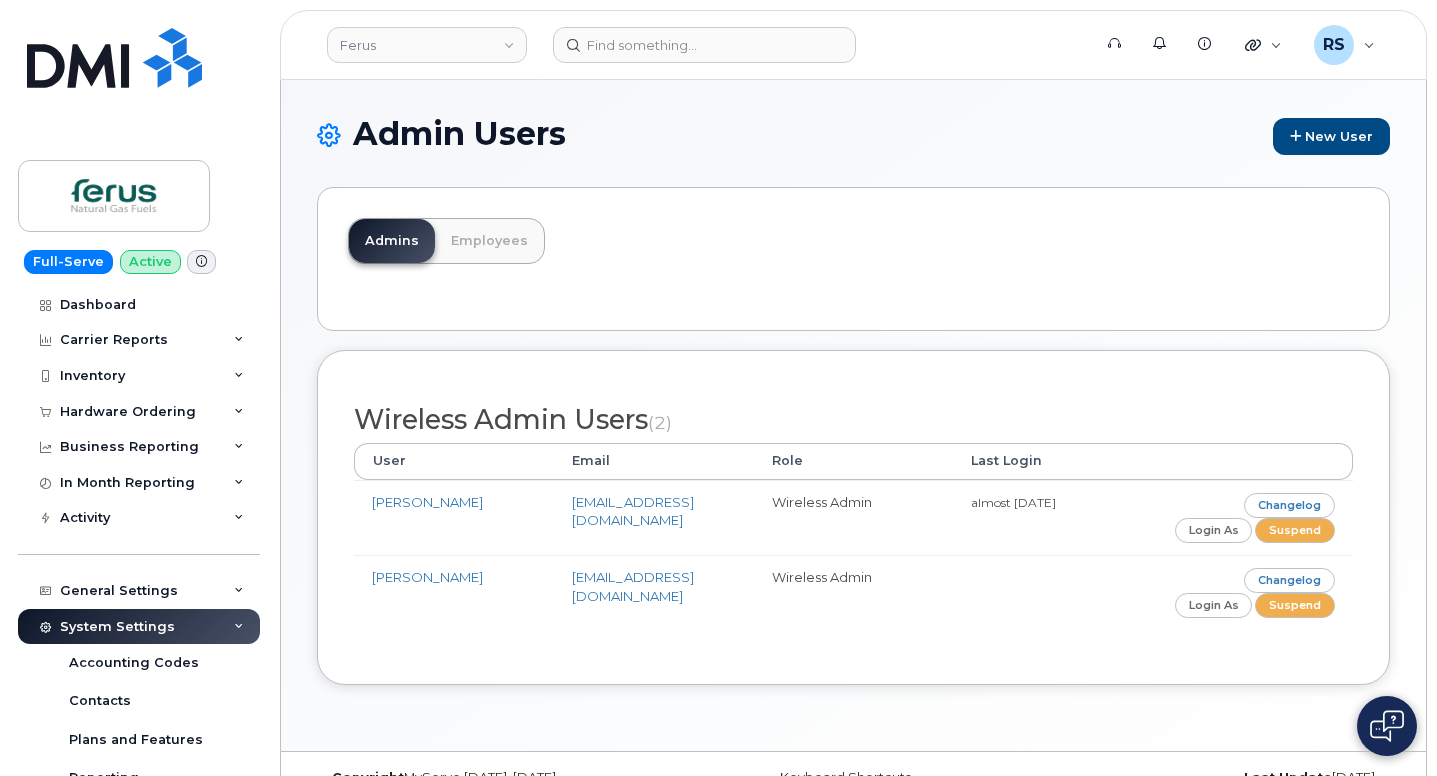 scroll, scrollTop: 0, scrollLeft: 0, axis: both 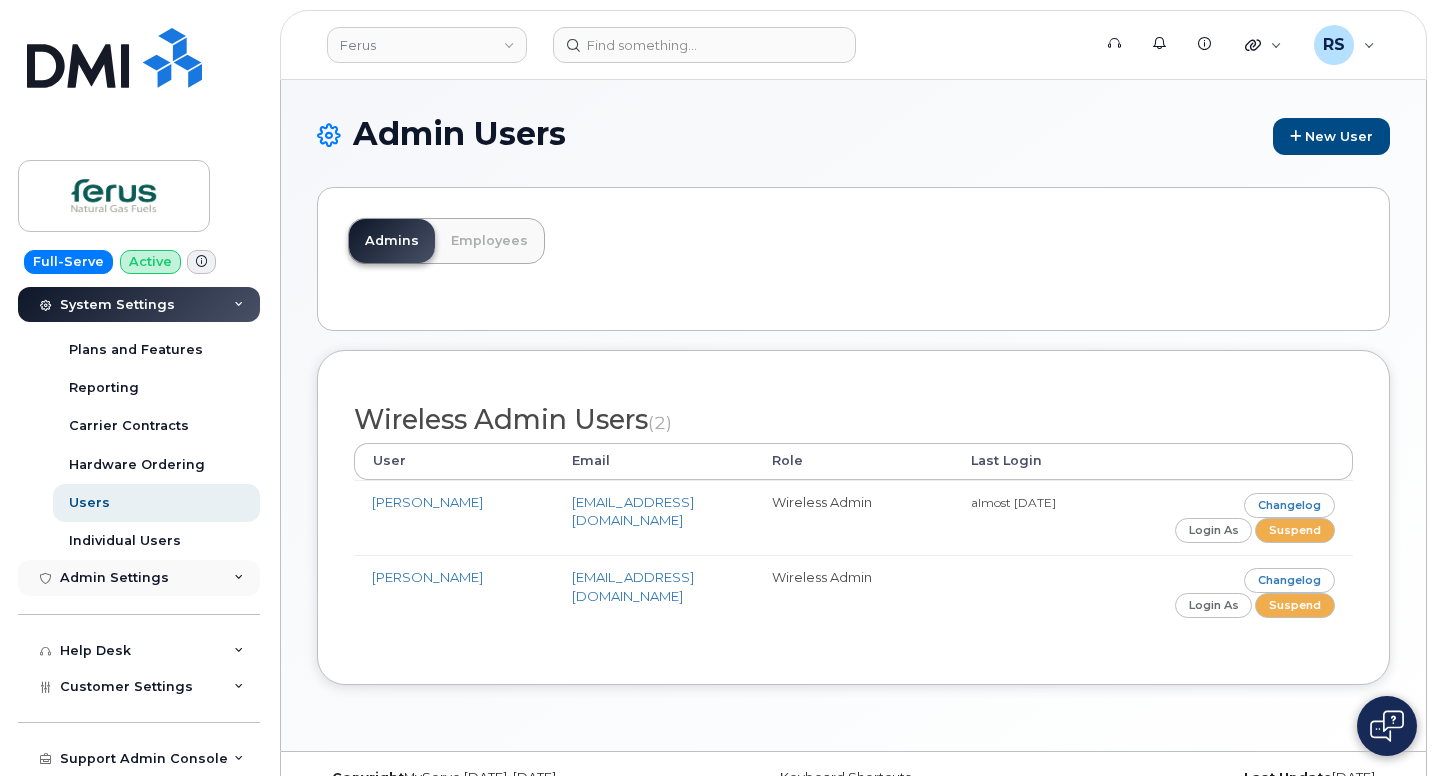 click on "Admin Settings" at bounding box center [139, 578] 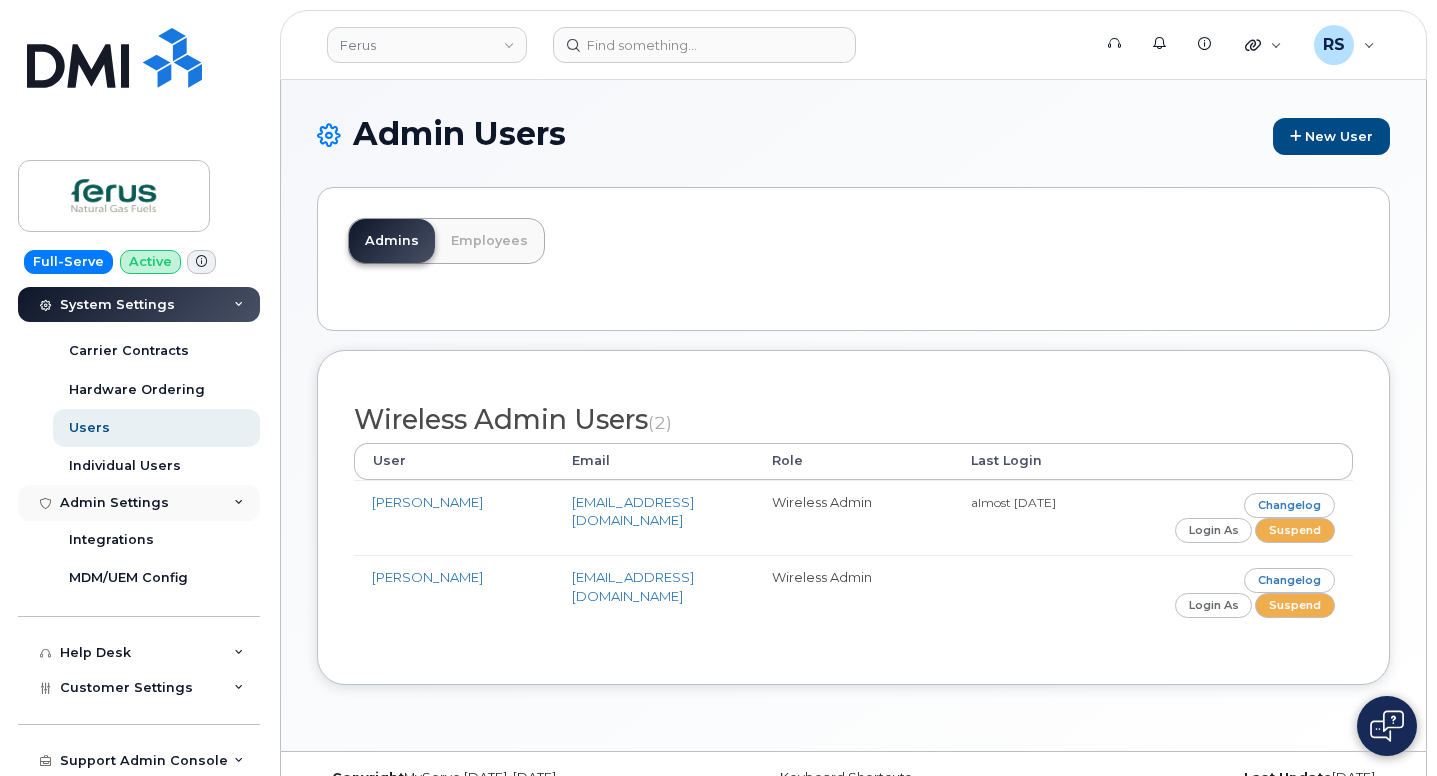 scroll, scrollTop: 466, scrollLeft: 0, axis: vertical 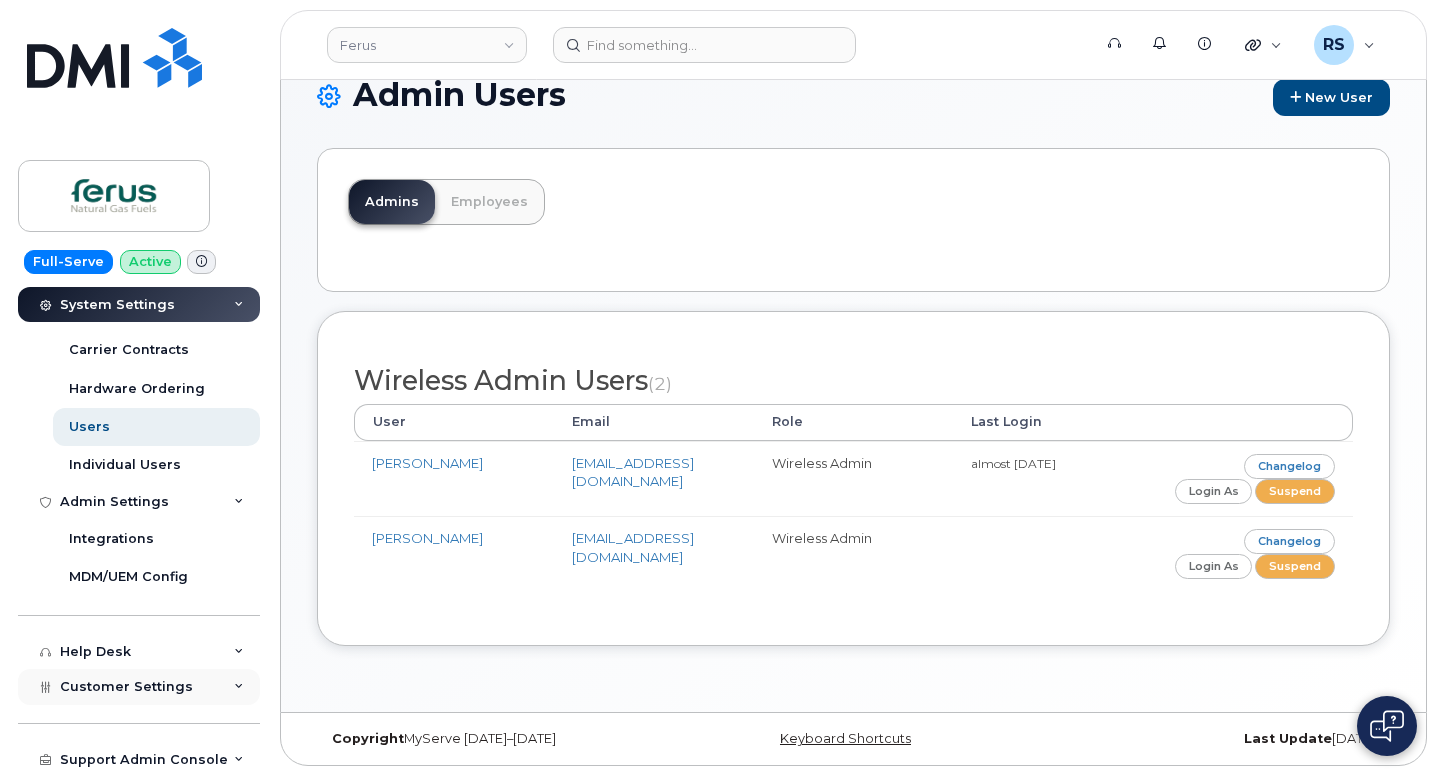 click on "Customer Settings" at bounding box center [126, 686] 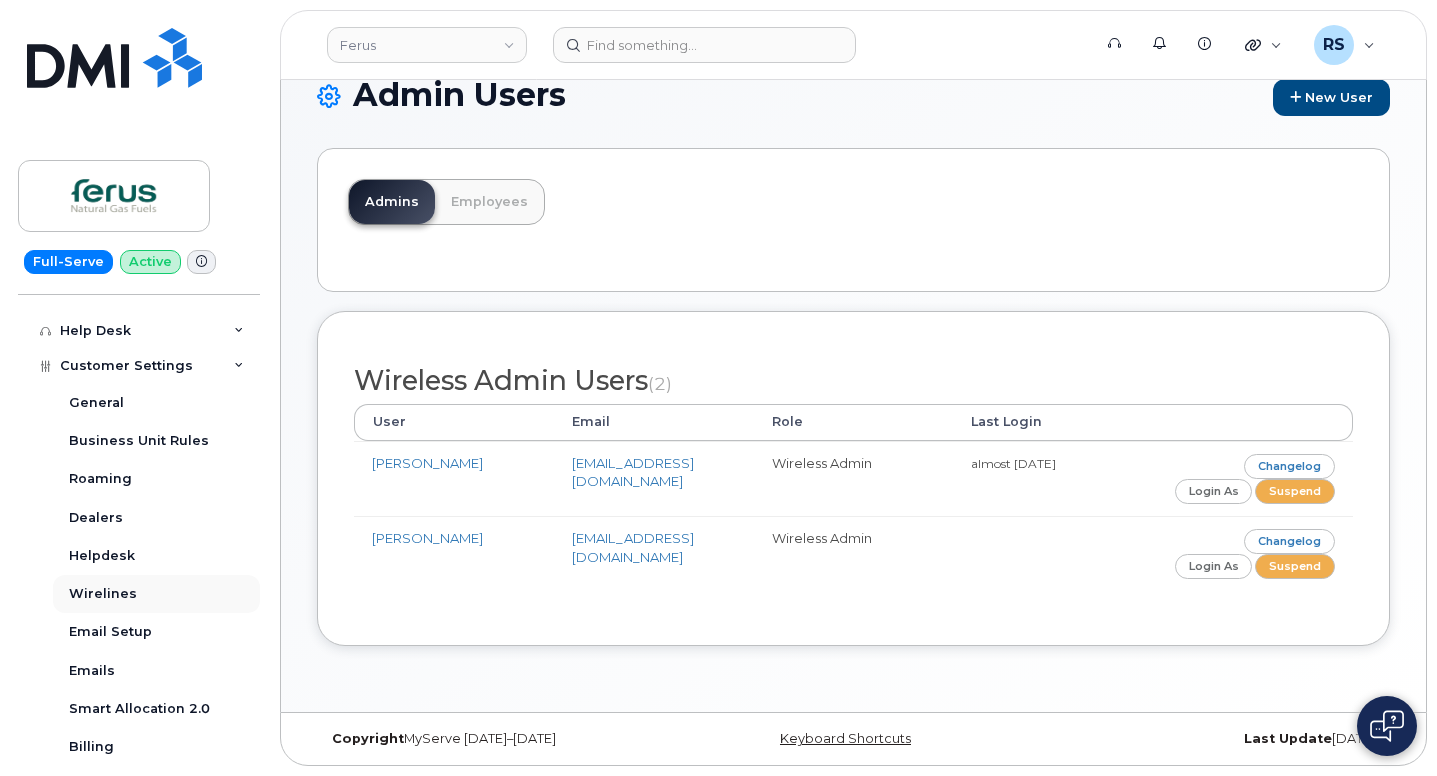 scroll, scrollTop: 799, scrollLeft: 0, axis: vertical 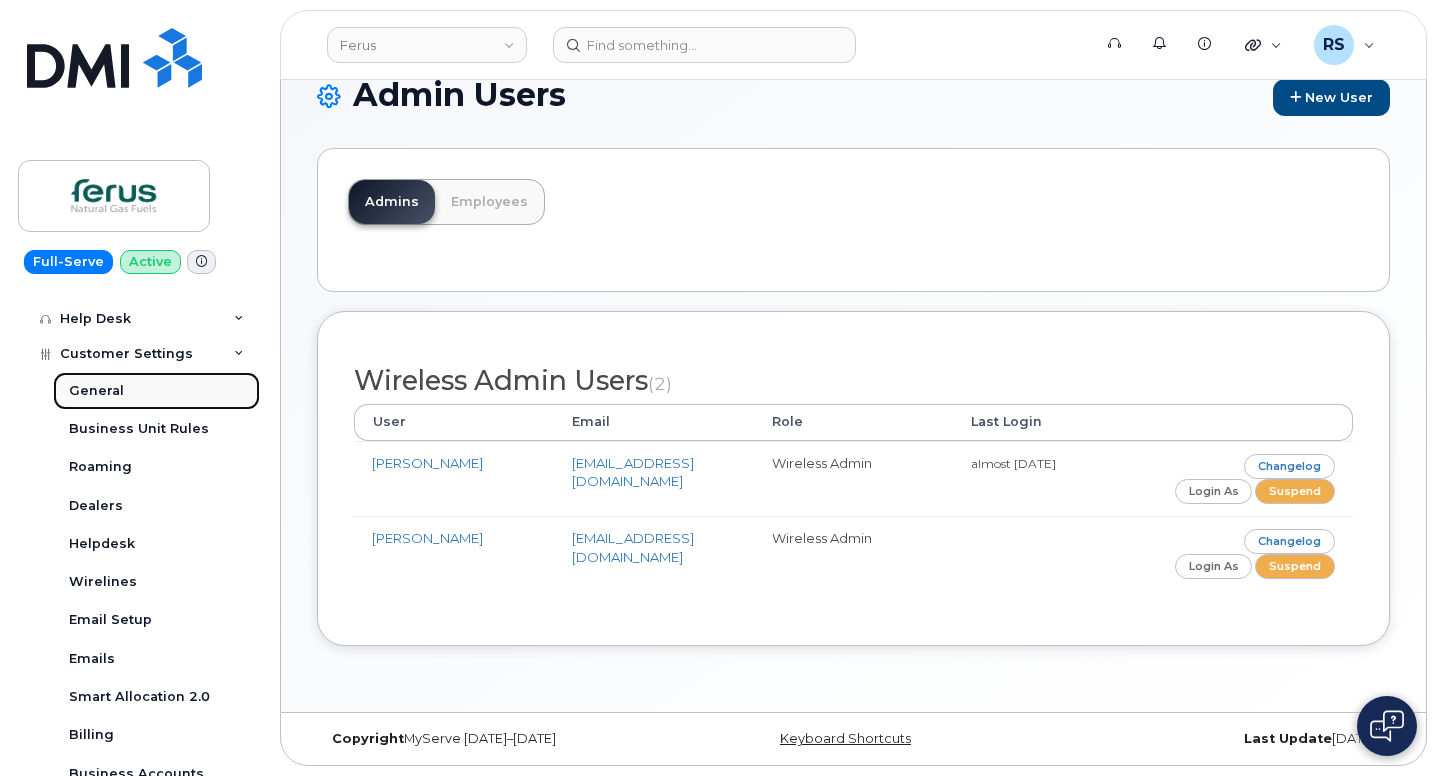 click on "General" at bounding box center [96, 391] 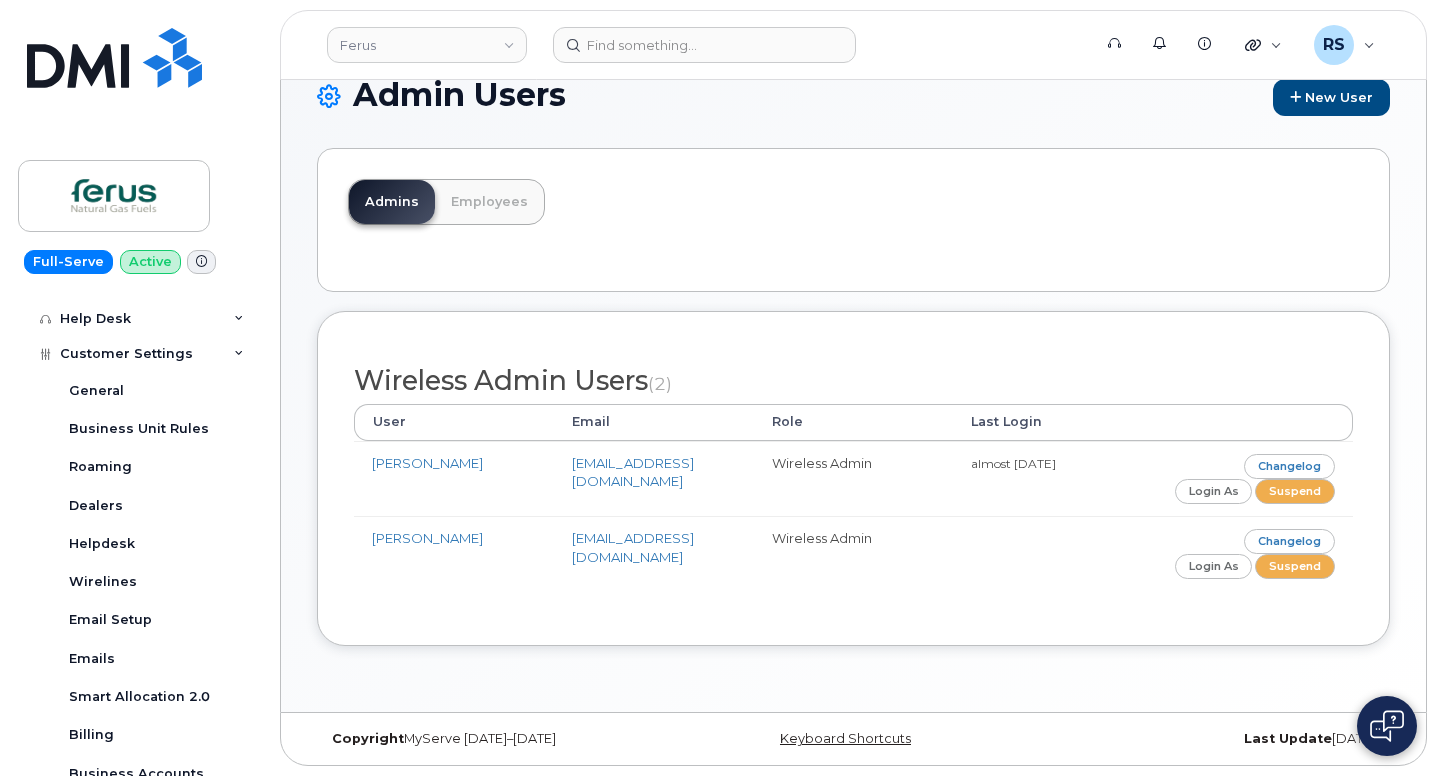scroll, scrollTop: 0, scrollLeft: 0, axis: both 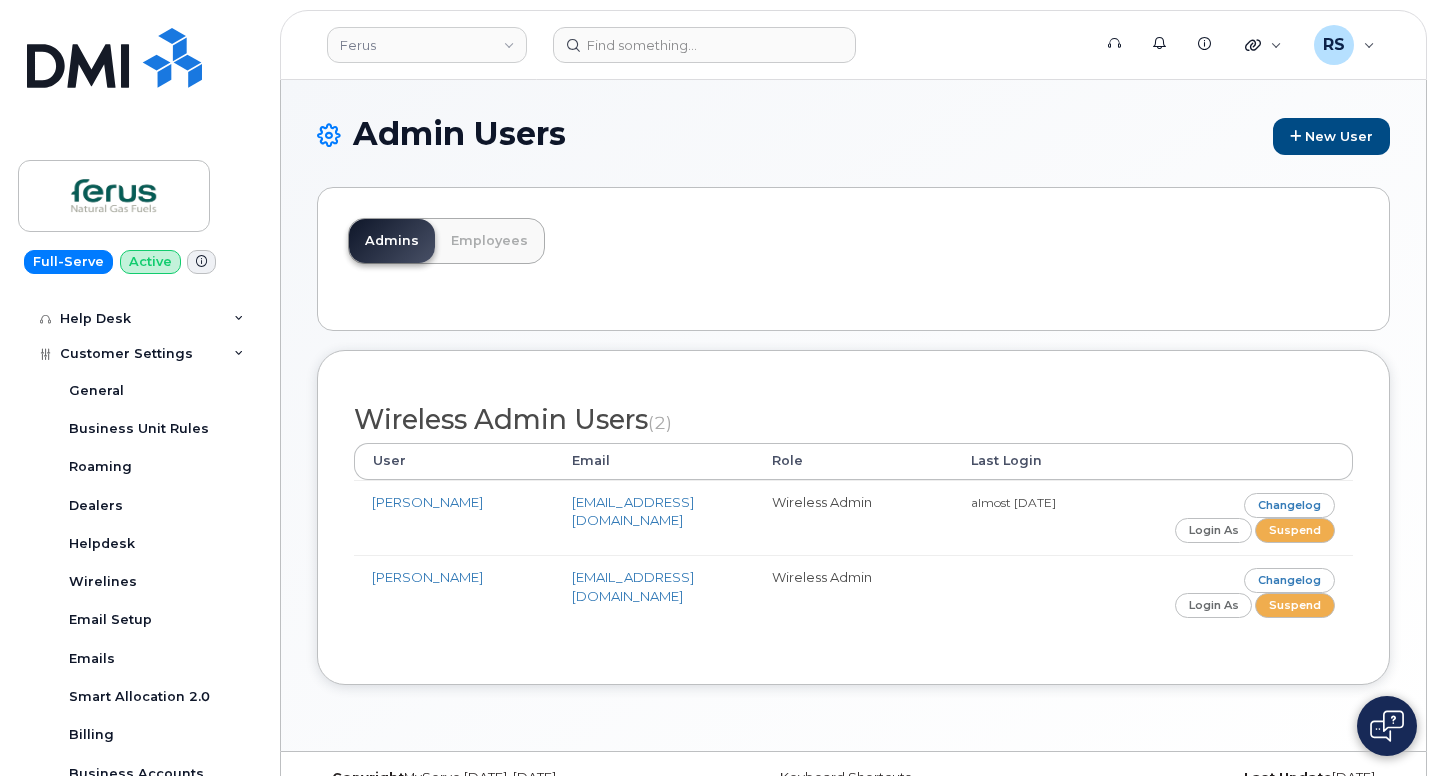 click on "Admin Users
New User" at bounding box center [853, 135] 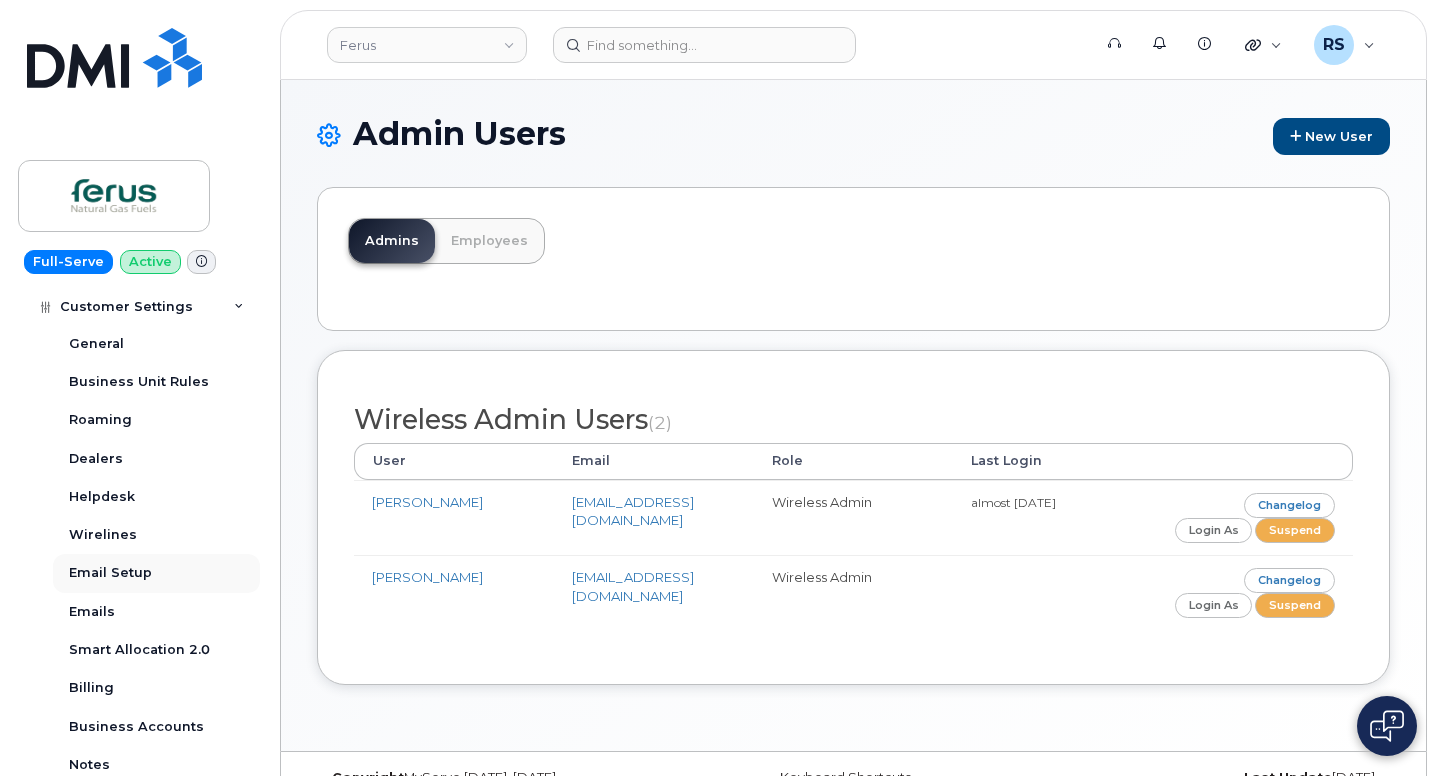 scroll, scrollTop: 964, scrollLeft: 0, axis: vertical 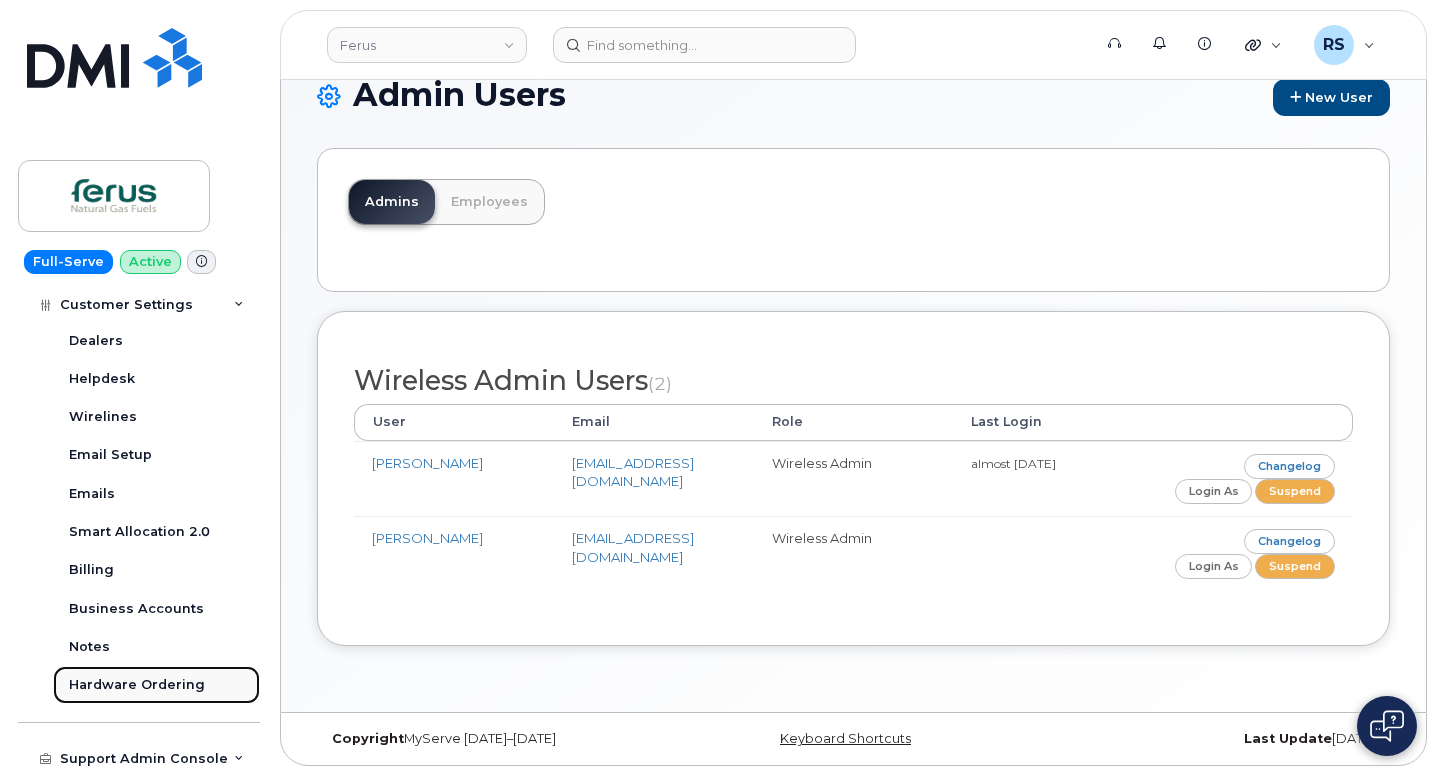 click on "Hardware Ordering" at bounding box center (156, 685) 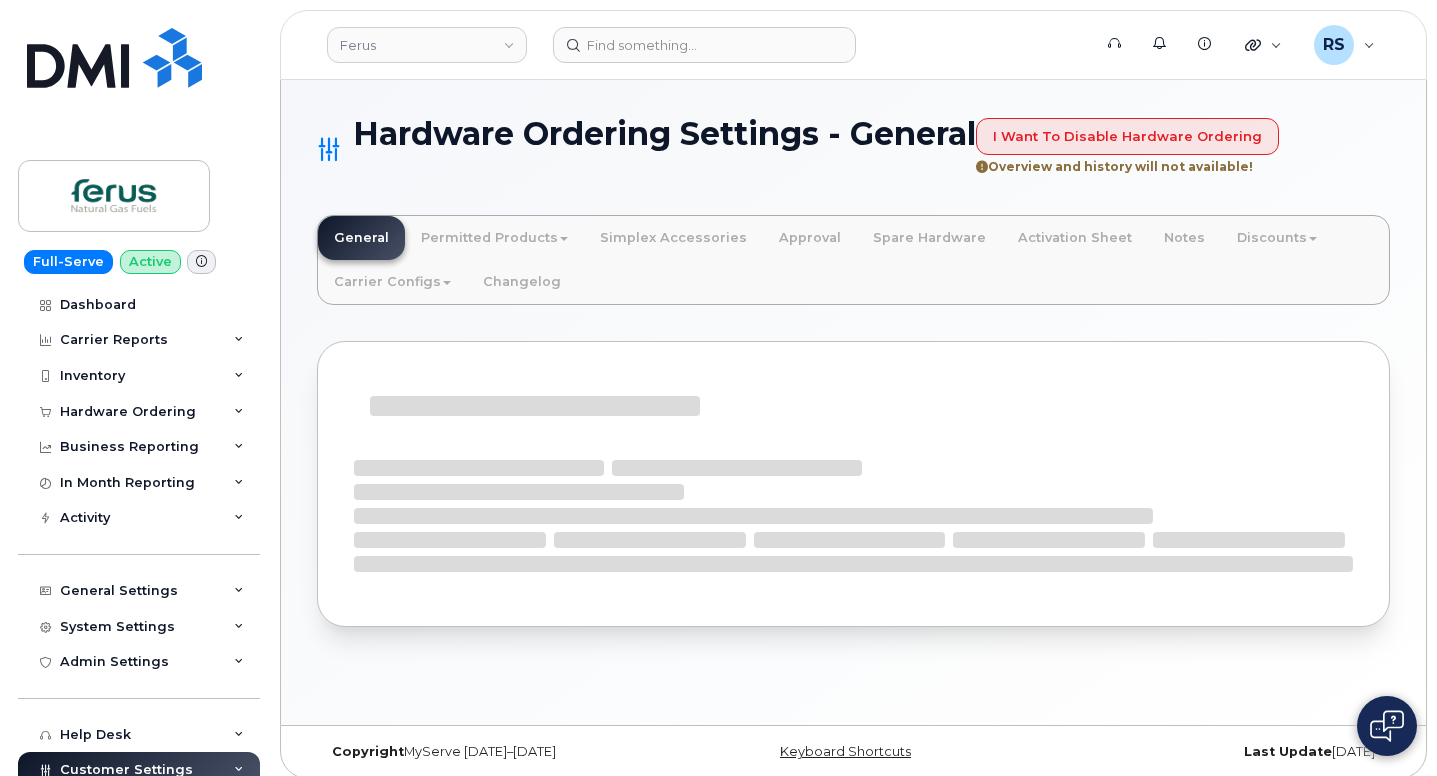 scroll, scrollTop: 0, scrollLeft: 0, axis: both 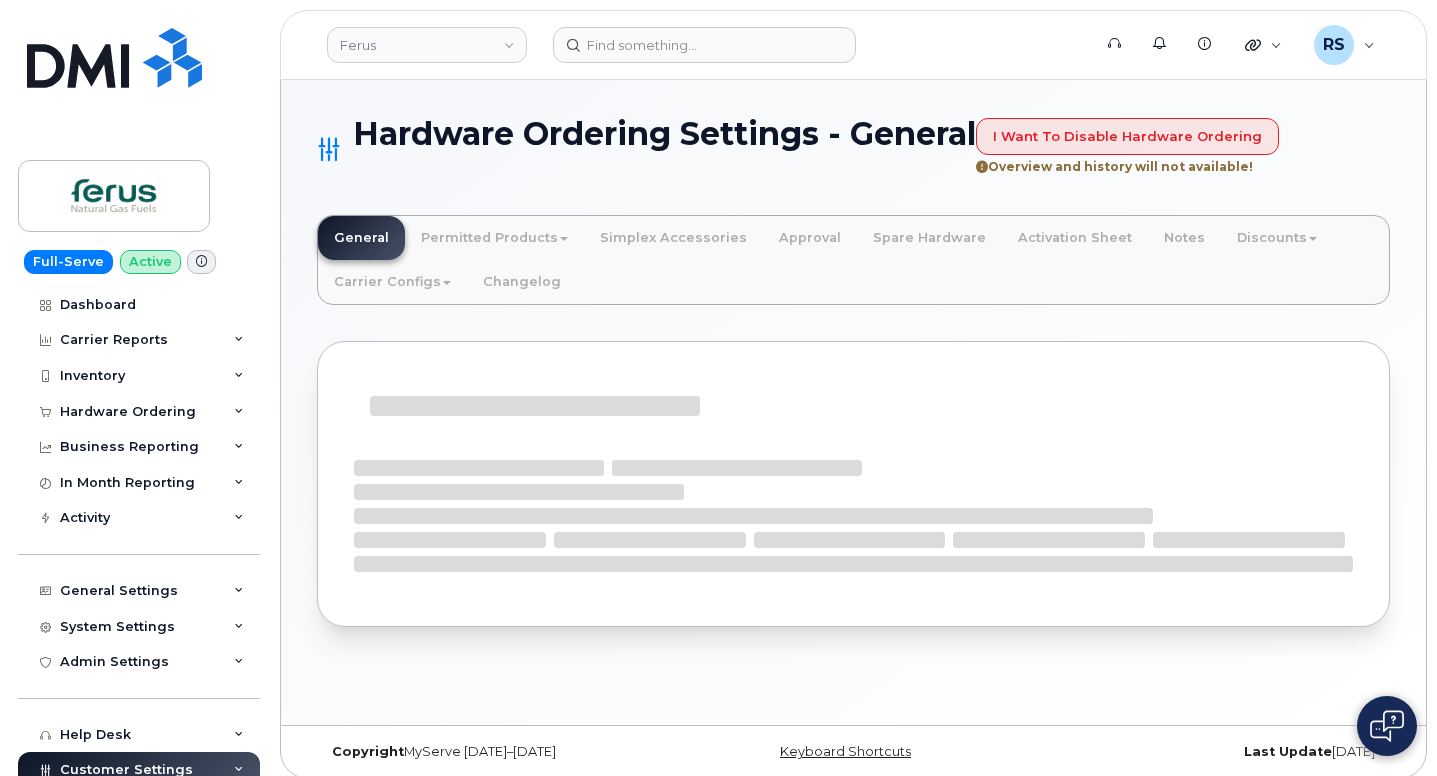 select on "admins" 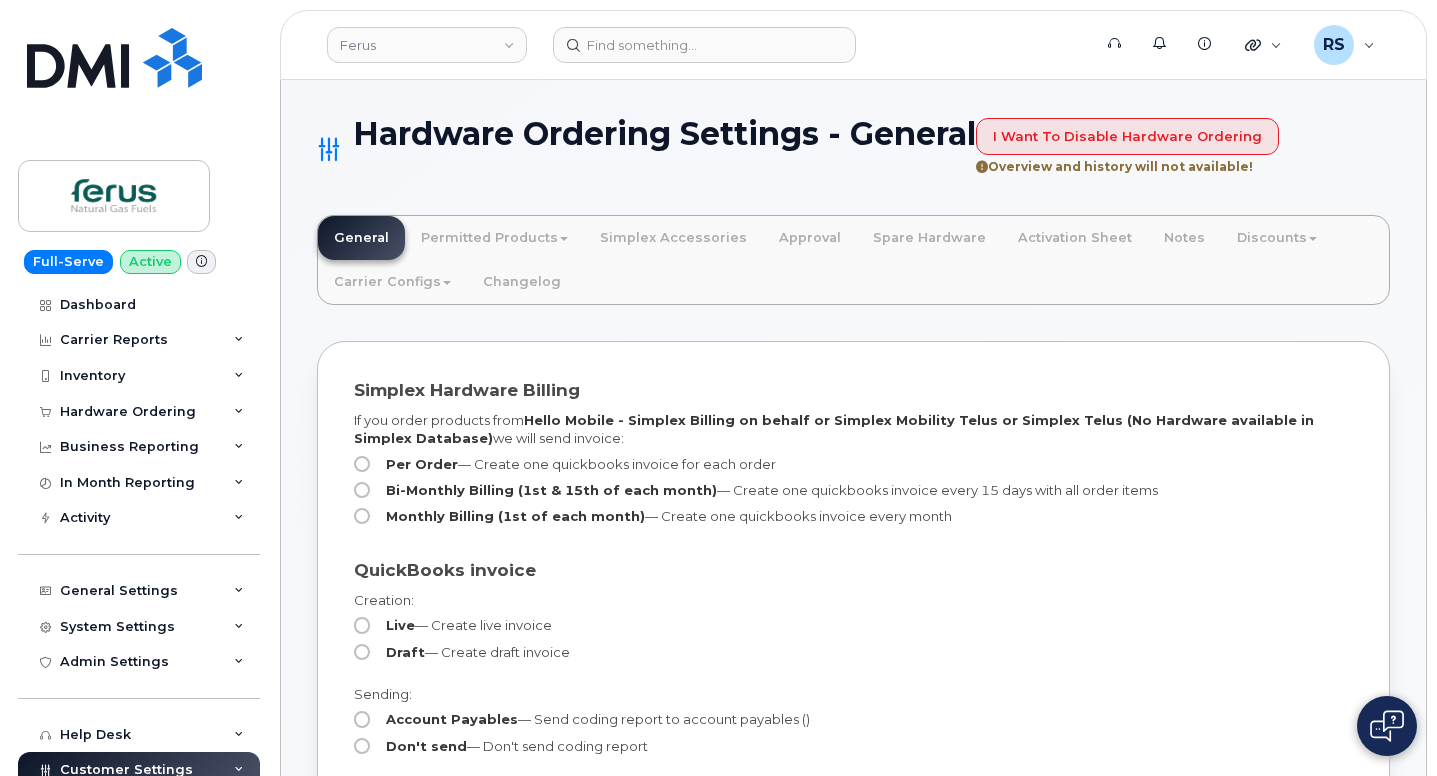 click on "Hardware Ordering Settings - General
I want to disable hardware ordering
Overview and history will not available!
General
Permitted Products
Bell
(available)
Telus
(available)
Verizon Wireless
(forbidden)
Simplex Accessories
Approval
Spare Hardware
Activation Sheet
Notes
Discounts
Bell
(available)
Telus
(available)
Verizon Wireless
(forbidden)
Carrier Configs
Bell
Telus
Verizon Wireless
Changelog
Simplex Hardware Billing If you order products from  Hello Mobile - Simplex Billing on behalf or Simplex Mobility Telus or Simplex Telus (No Hardware available in Simplex Database)  we will send invoice: Per Order  — Create one quickbooks invoice for each order Bi-Monthly Billing (1st & 15th of each month)  — Create one quickbooks invoice every 15 days with all order items Monthly Billing (1st of each month) QuickBooks invoice Creation:" at bounding box center [853, 2610] 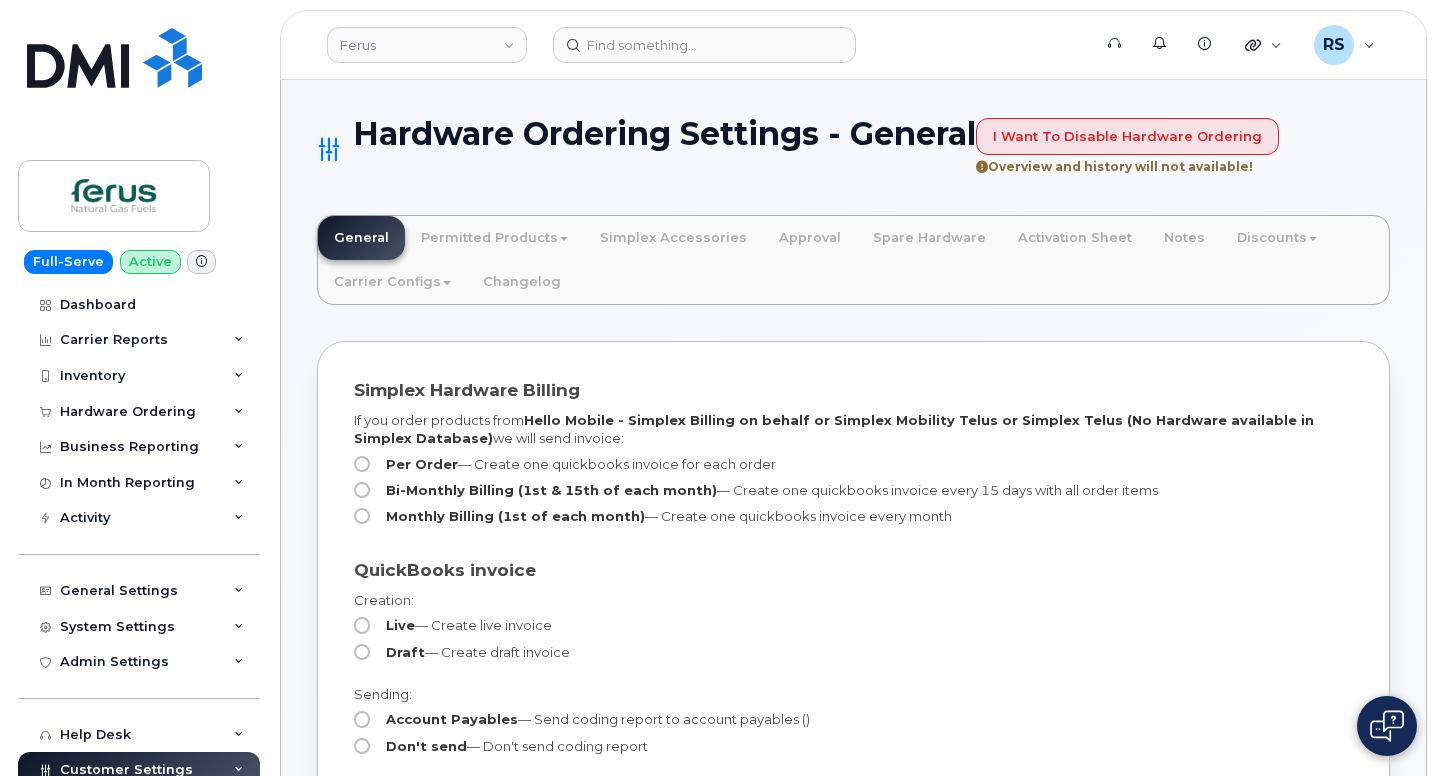click on "Hardware Ordering Settings - General
I want to disable hardware ordering
Overview and history will not available!
General
Permitted Products
Bell
(available)
Telus
(available)
Verizon Wireless
(forbidden)
Simplex Accessories
Approval
Spare Hardware
Activation Sheet
Notes
Discounts
Bell
(available)
Telus
(available)
Verizon Wireless
(forbidden)
Carrier Configs
Bell
Telus
Verizon Wireless
Changelog
Simplex Hardware Billing If you order products from  Hello Mobile - Simplex Billing on behalf or Simplex Mobility Telus or Simplex Telus (No Hardware available in Simplex Database)  we will send invoice: Per Order  — Create one quickbooks invoice for each order Bi-Monthly Billing (1st & 15th of each month)  — Create one quickbooks invoice every 15 days with all order items Monthly Billing (1st of each month) QuickBooks invoice Creation:" at bounding box center (853, 2610) 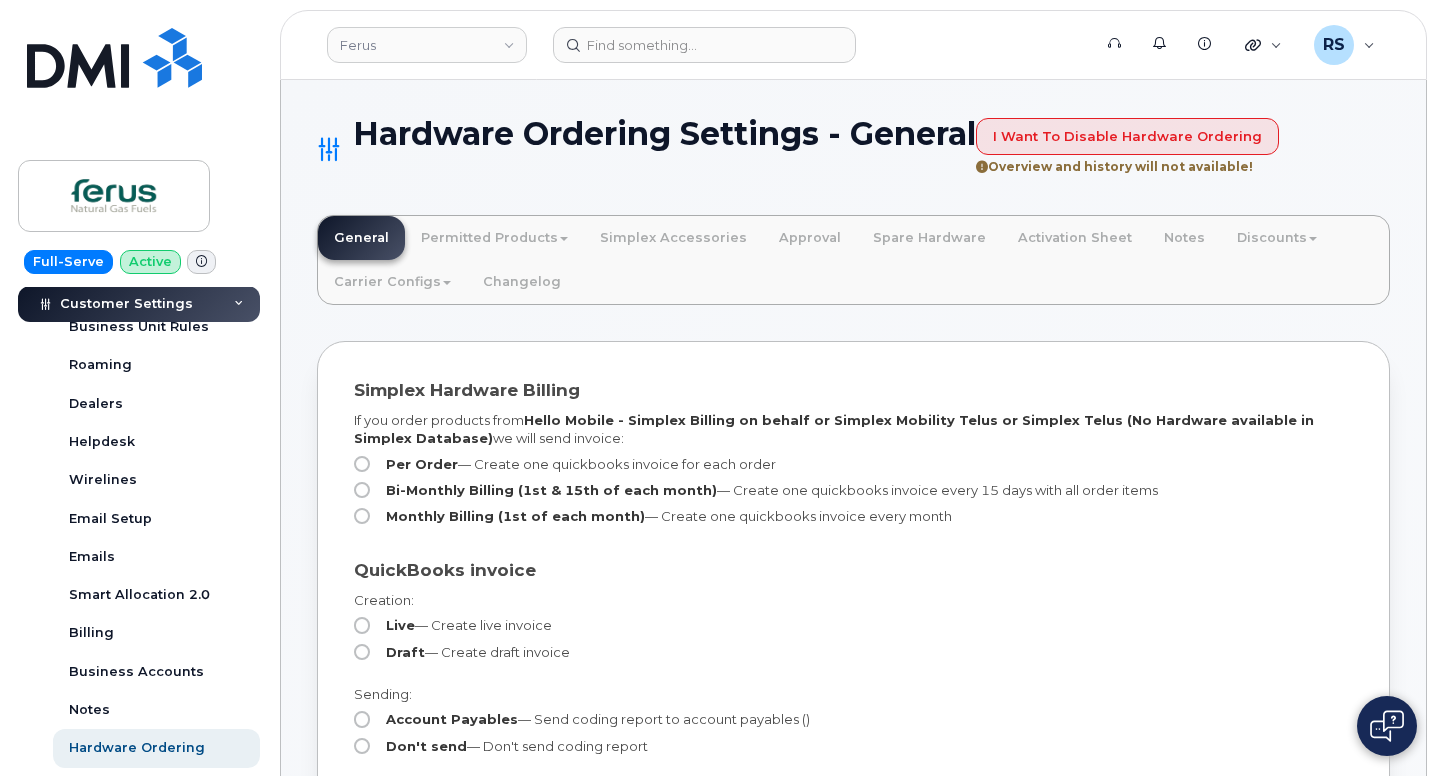 scroll, scrollTop: 533, scrollLeft: 0, axis: vertical 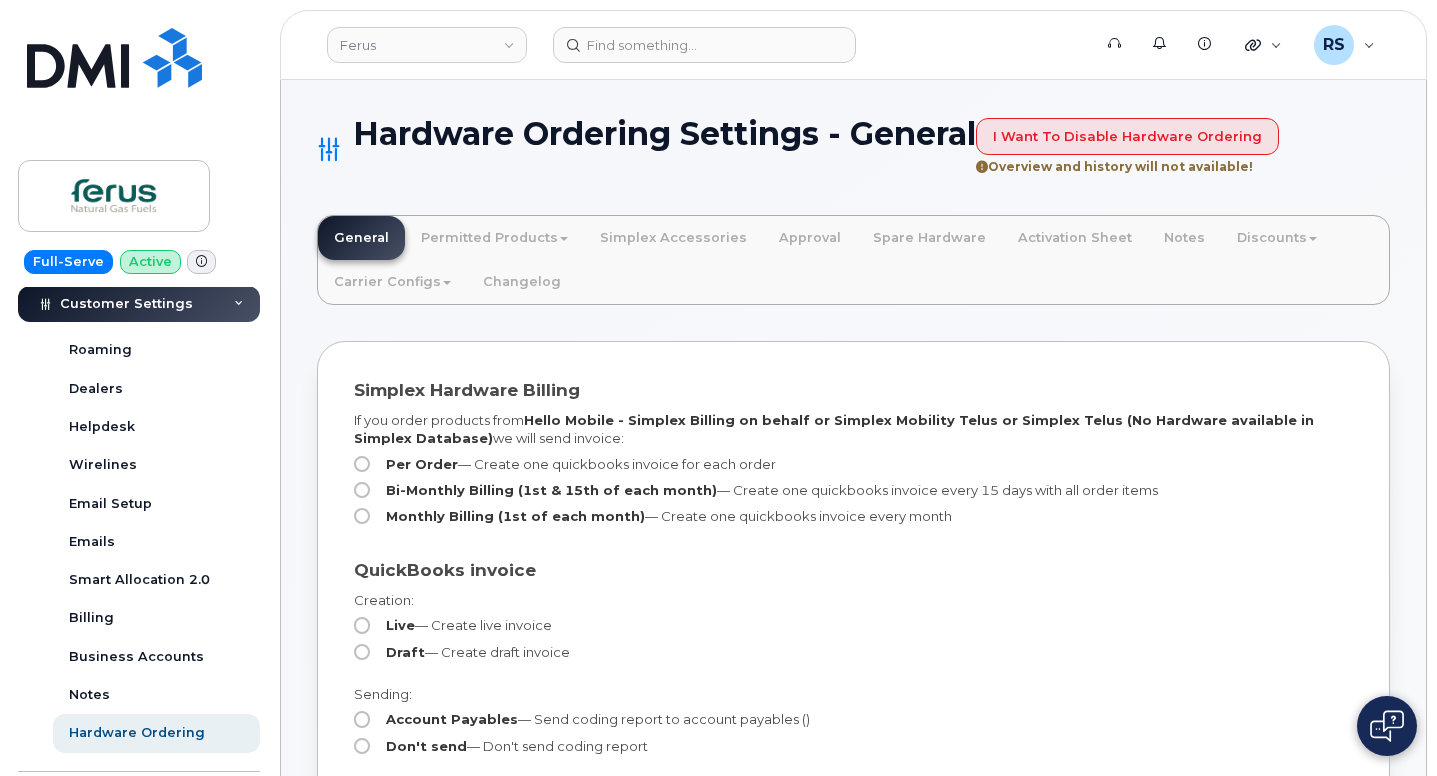 click on "Hardware Ordering Settings - General
I want to disable hardware ordering
Overview and history will not available!
General
Permitted Products
Bell
(available)
Telus
(available)
Verizon Wireless
(forbidden)
Simplex Accessories
Approval
Spare Hardware
Activation Sheet
Notes
Discounts
Bell
(available)
Telus
(available)
Verizon Wireless
(forbidden)
Carrier Configs
Bell
Telus
Verizon Wireless
Changelog
Simplex Hardware Billing If you order products from  Hello Mobile - Simplex Billing on behalf or Simplex Mobility Telus or Simplex Telus (No Hardware available in Simplex Database)  we will send invoice: Per Order  — Create one quickbooks invoice for each order Bi-Monthly Billing (1st & 15th of each month)  — Create one quickbooks invoice every 15 days with all order items Monthly Billing (1st of each month) QuickBooks invoice Creation:" at bounding box center (853, 2610) 